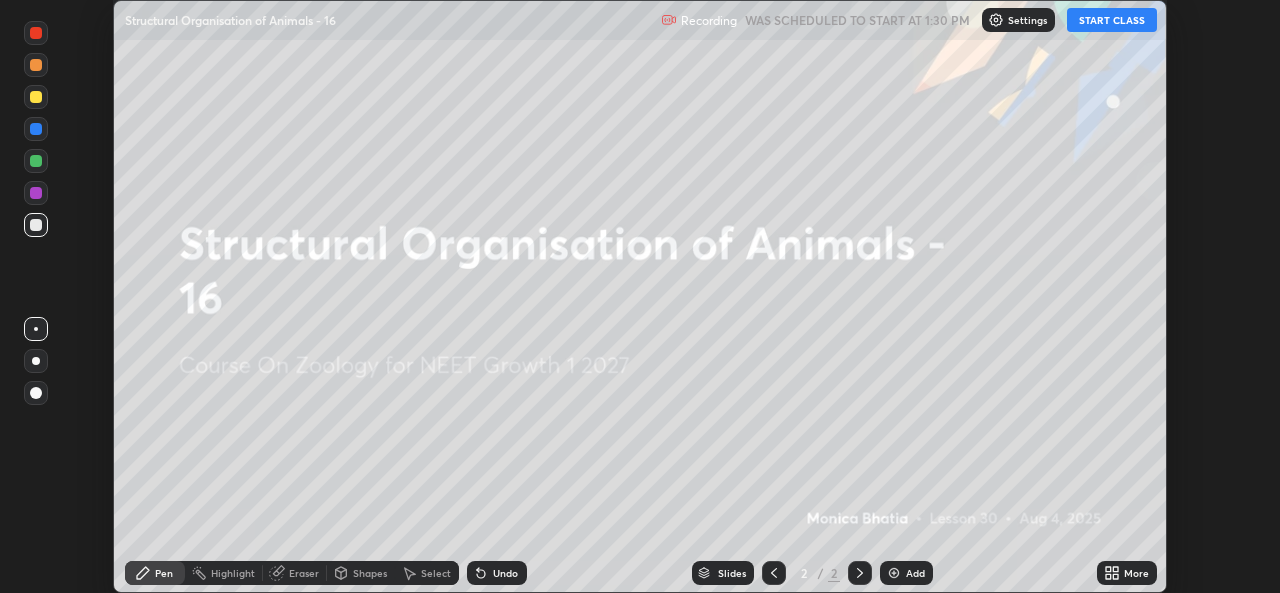 scroll, scrollTop: 0, scrollLeft: 0, axis: both 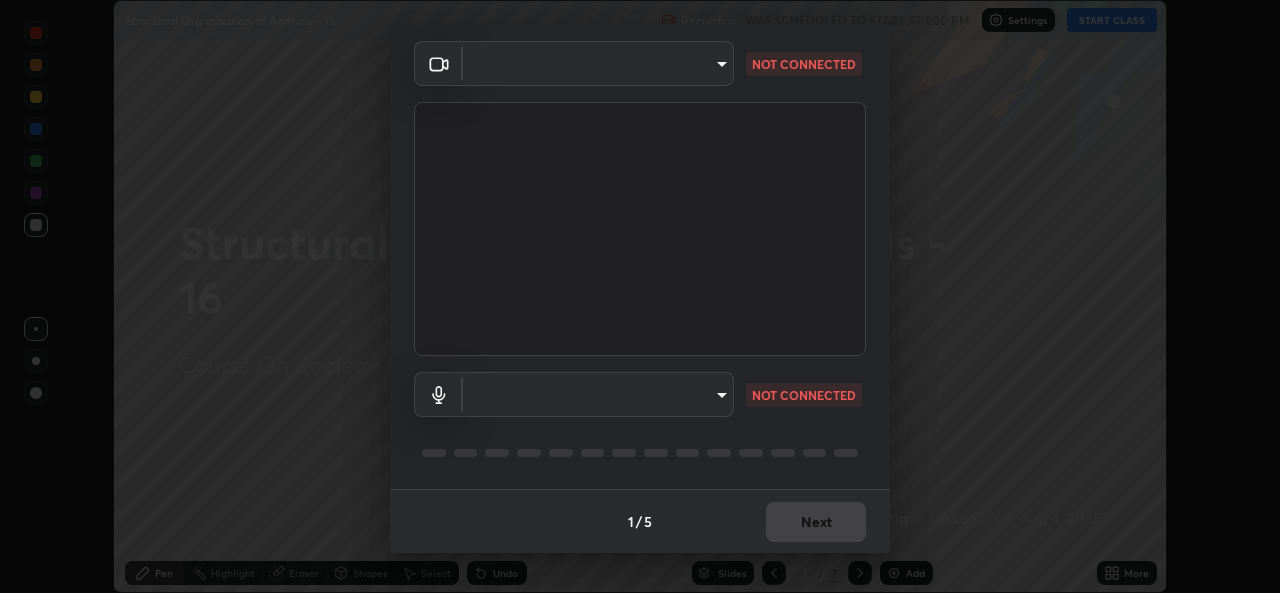 type on "a83bb134842fd6c46cae91b6313aa5efba961fee809e7364c6ef7c36ed00ea69" 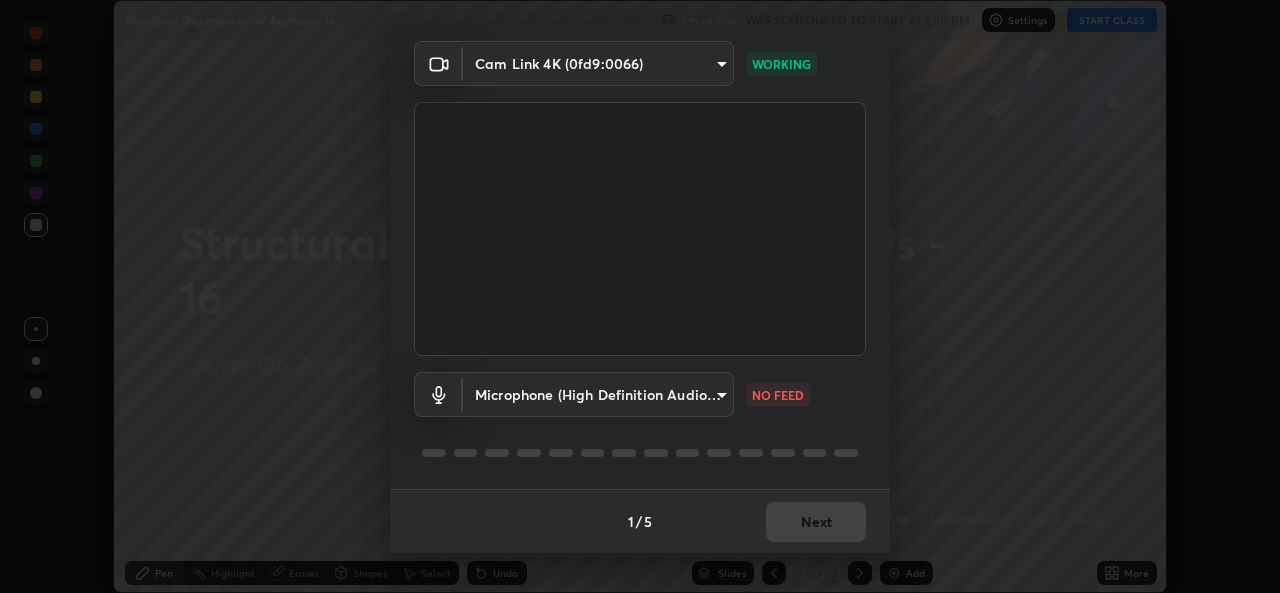 click on "Erase all Structural Organisation of Animals - 16 Recording WAS SCHEDULED TO START AT  1:30 PM Settings START CLASS Setting up your live class Structural Organisation of Animals - 16 • L30 of Course On Zoology for NEET Growth 1 2027 [FIRST] [LAST] Pen Highlight Eraser Shapes Select Undo Slides 2 / 2 Add More No doubts shared Encourage your learners to ask a doubt for better clarity Report an issue Reason for reporting Buffering Chat not working Audio - Video sync issue Educator video quality low ​ Attach an image Report Media settings Cam Link 4K (0fd9:0066) a83bb134842fd6c46cae91b6313aa5efba961fee809e7364c6ef7c36ed00ea69 WORKING Microphone (High Definition Audio Device) 1096ec1564036cbcf0e9abd5aaef12808ae7e2dc0601459cd77712751889dd54 NO FEED 1 / 5 Next" at bounding box center [640, 296] 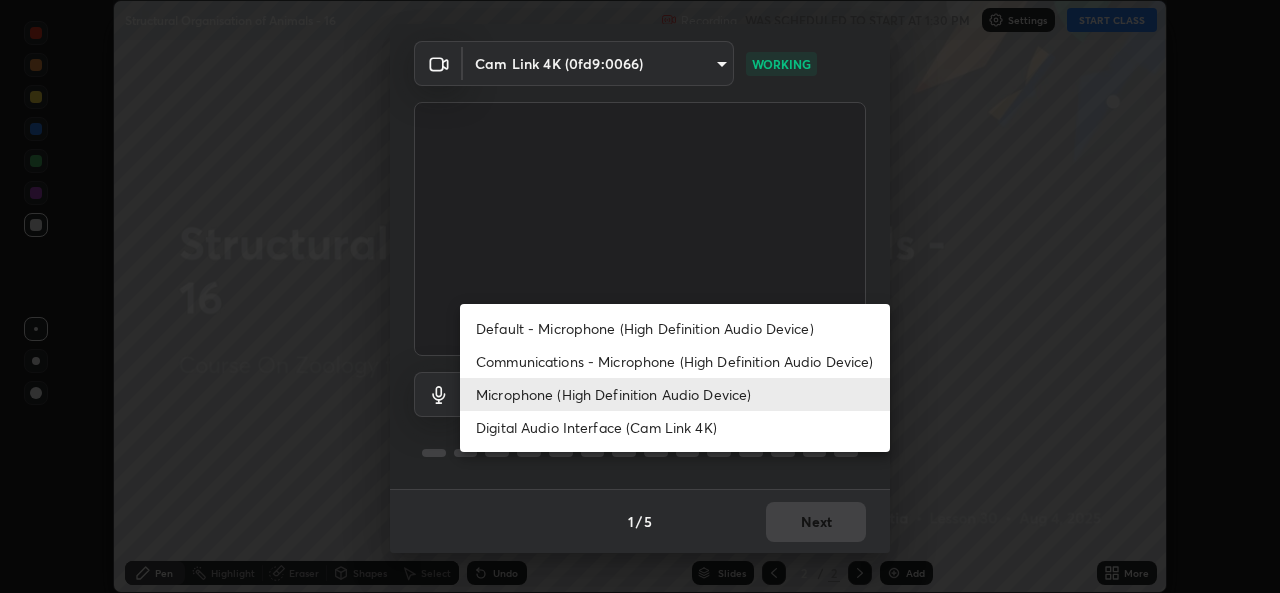 click on "Default - Microphone (High Definition Audio Device)" at bounding box center [675, 328] 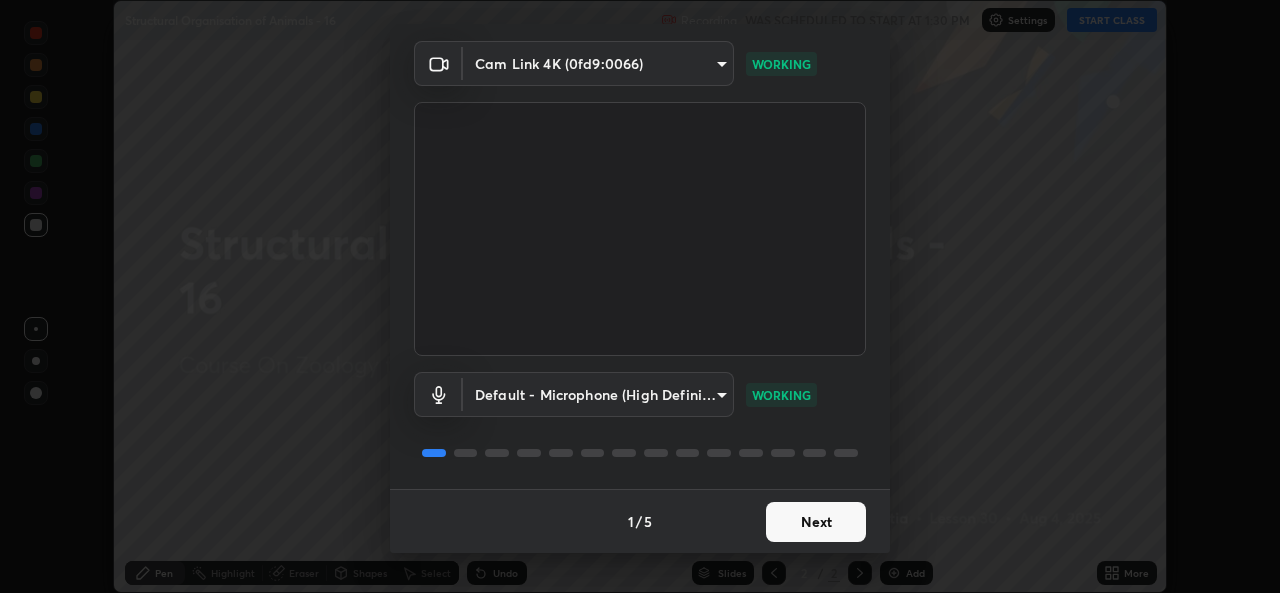 click on "Next" at bounding box center [816, 522] 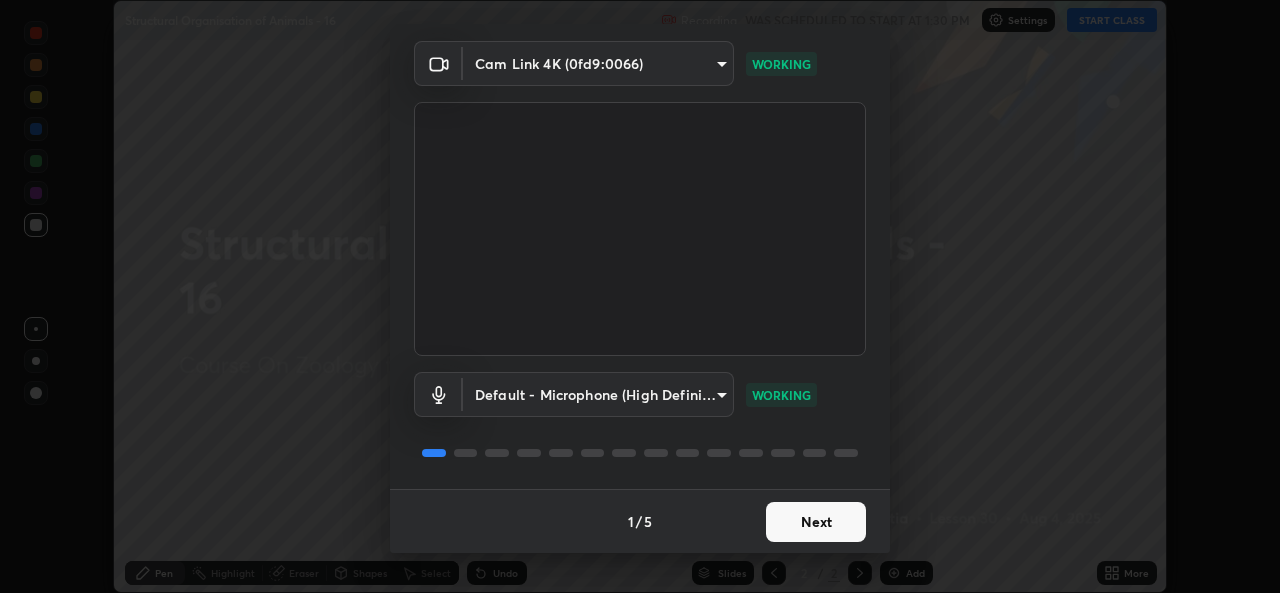 scroll, scrollTop: 0, scrollLeft: 0, axis: both 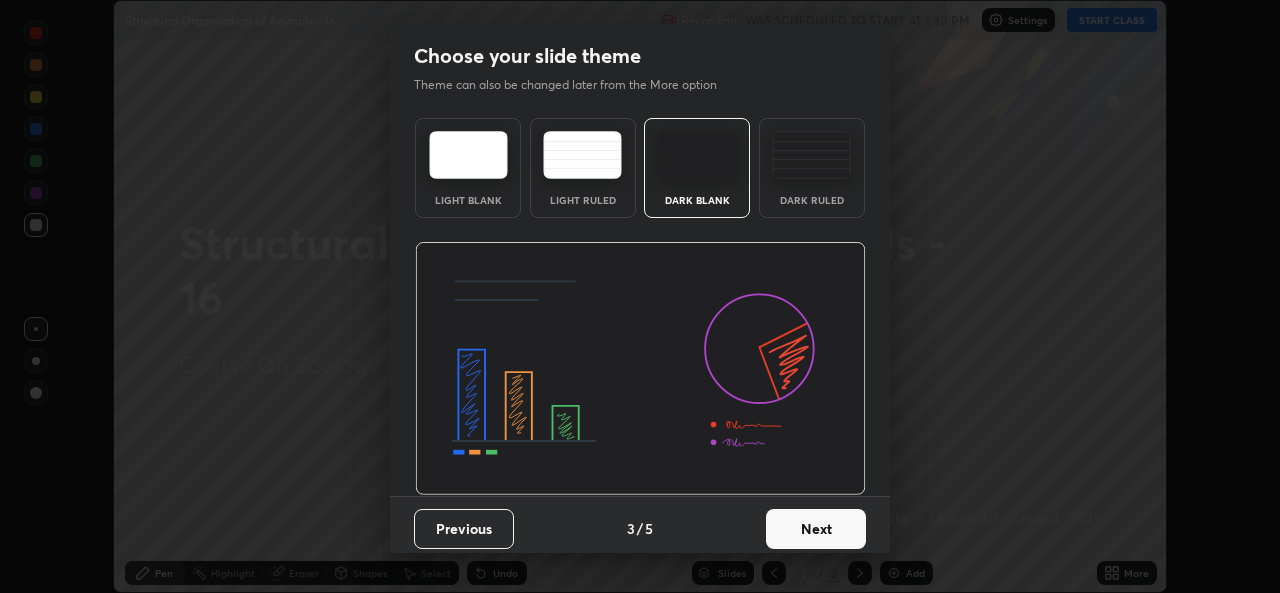 click on "Next" at bounding box center [816, 529] 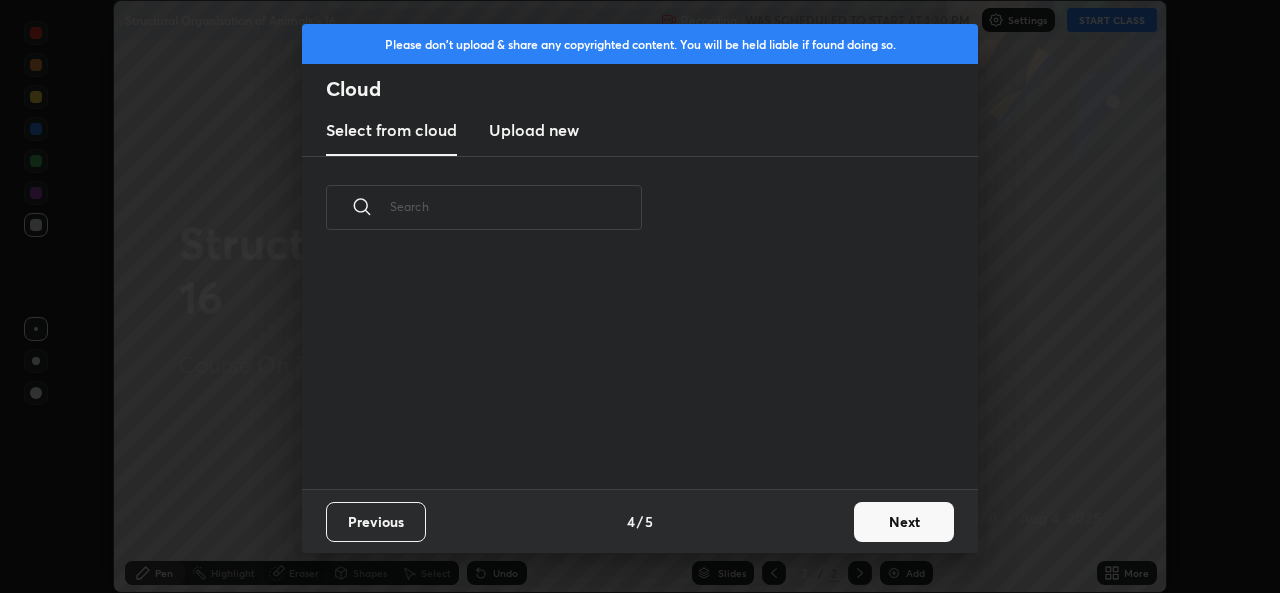 click on "Previous 4 / 5 Next" at bounding box center [640, 521] 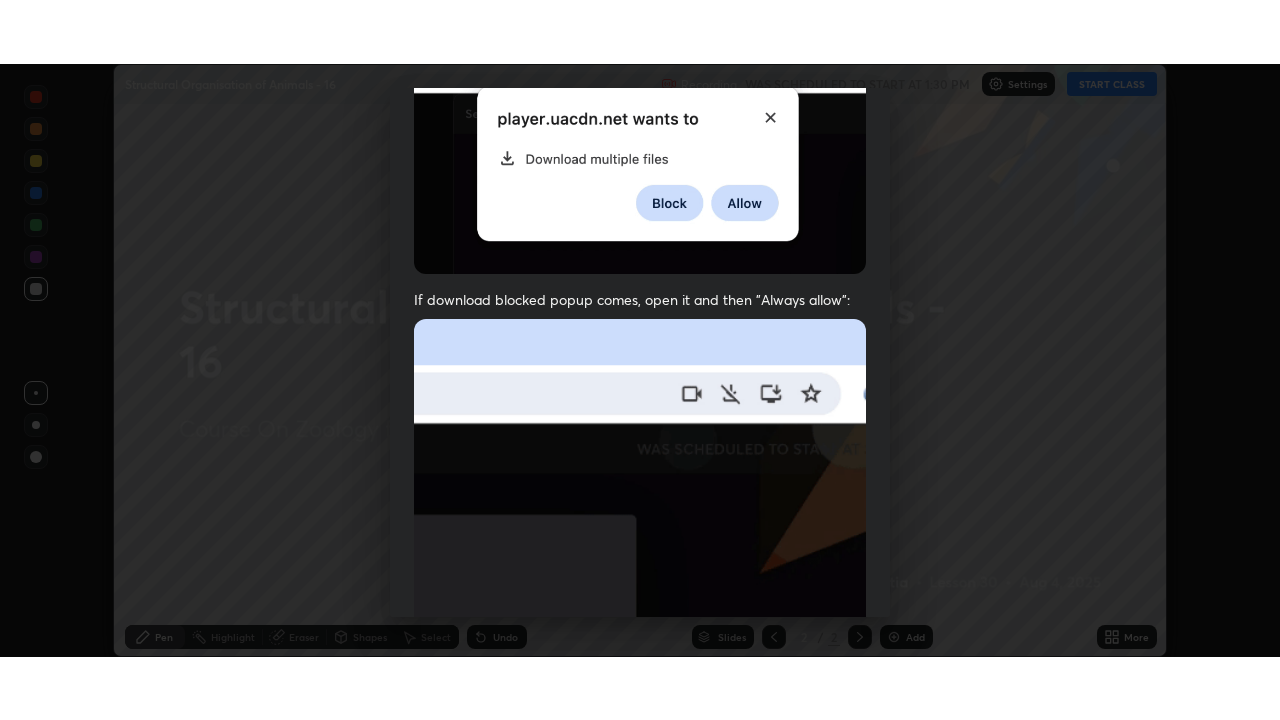 scroll, scrollTop: 471, scrollLeft: 0, axis: vertical 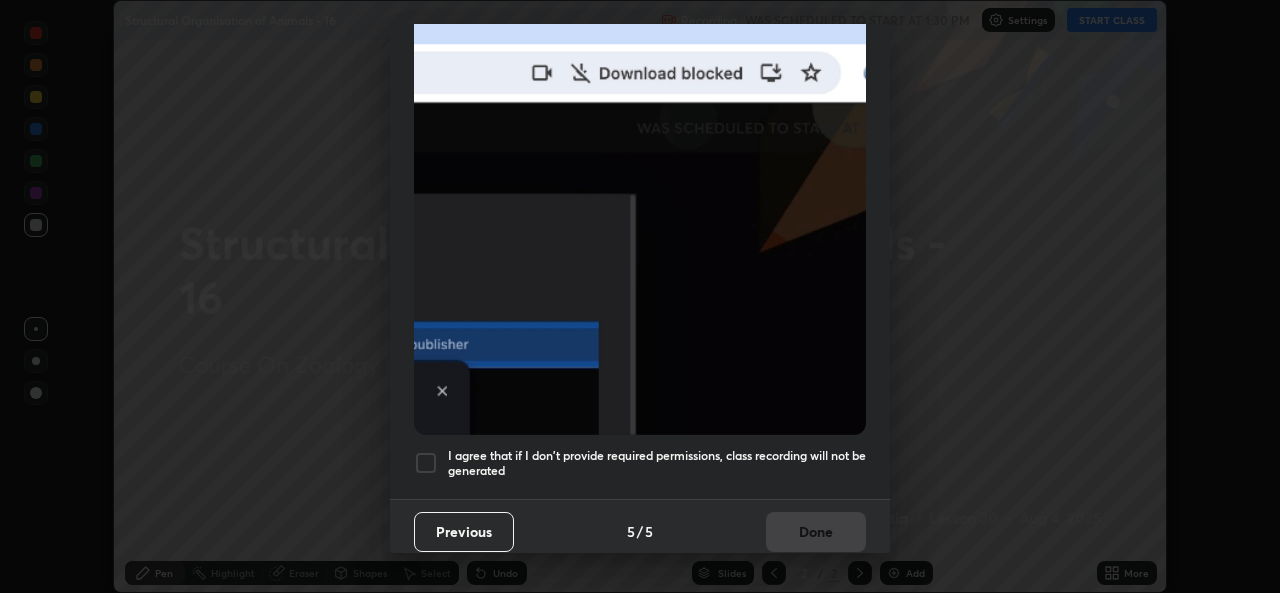 click at bounding box center [426, 463] 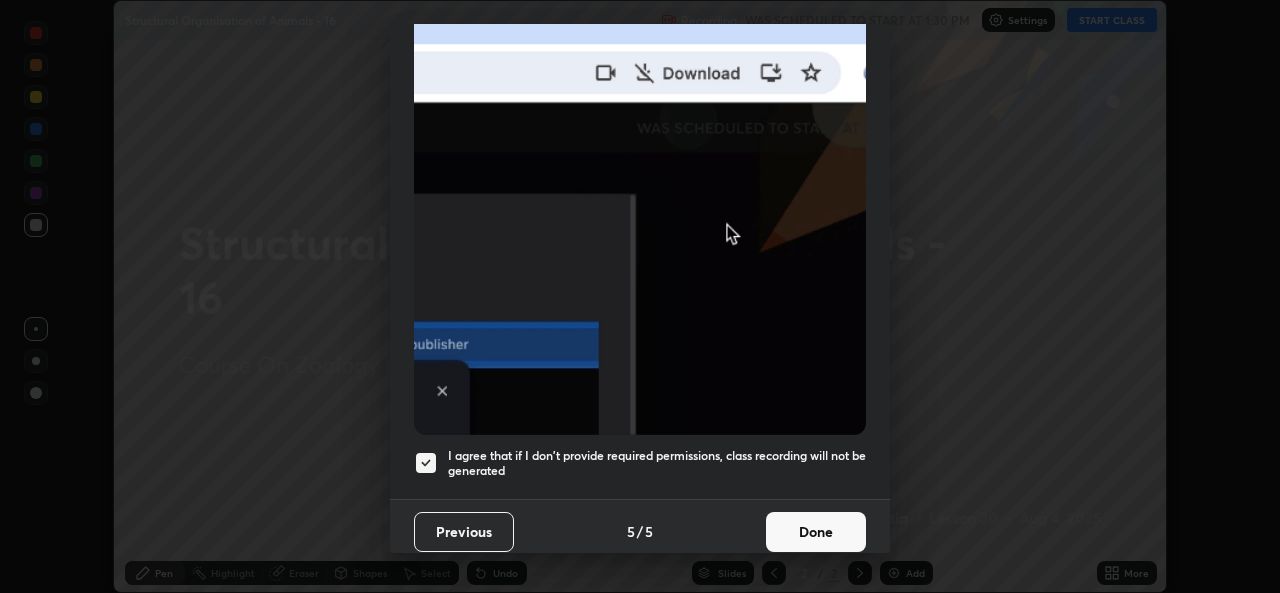 click on "Done" at bounding box center (816, 532) 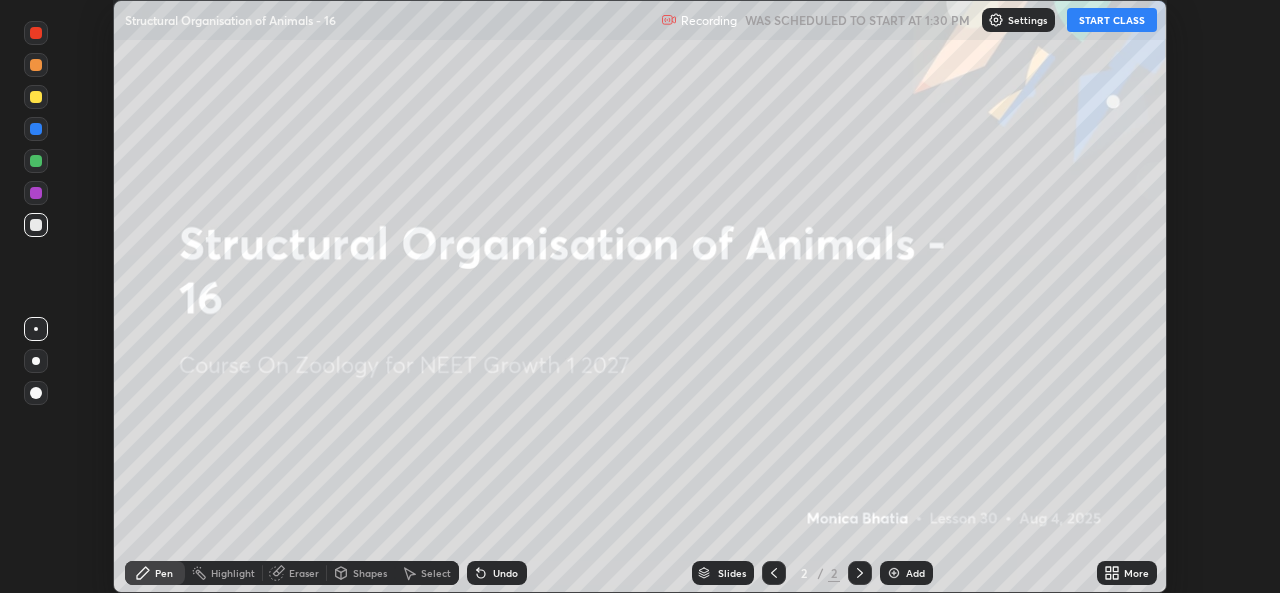 click on "START CLASS" at bounding box center (1112, 20) 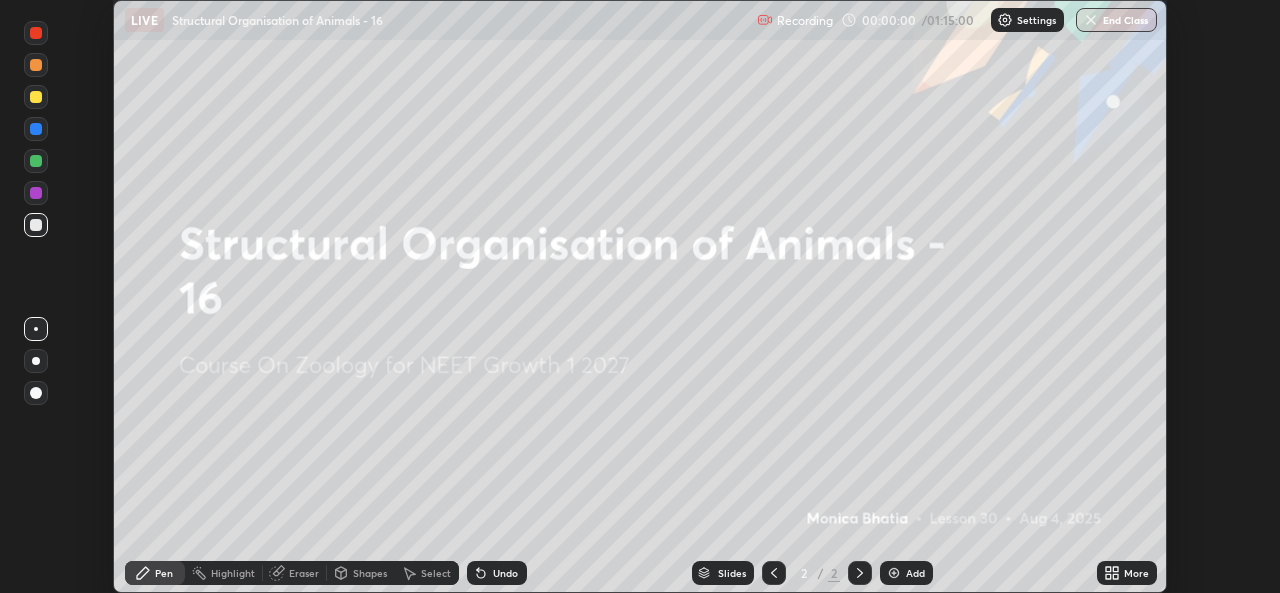 click on "More" at bounding box center [1136, 573] 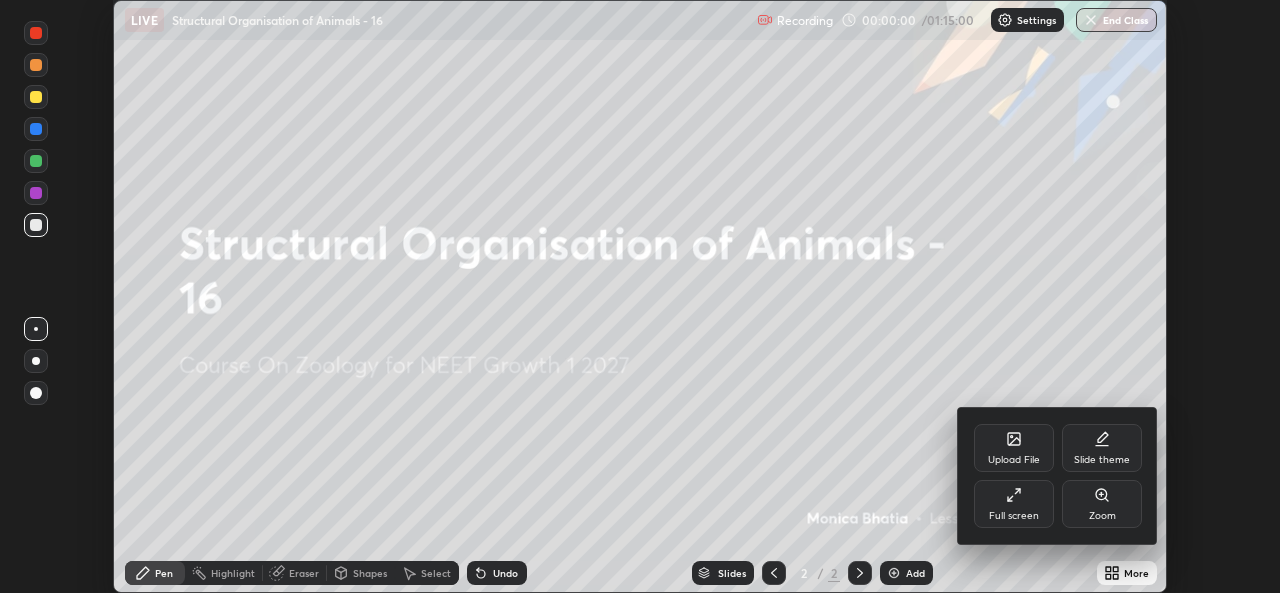 click on "Full screen" at bounding box center (1014, 516) 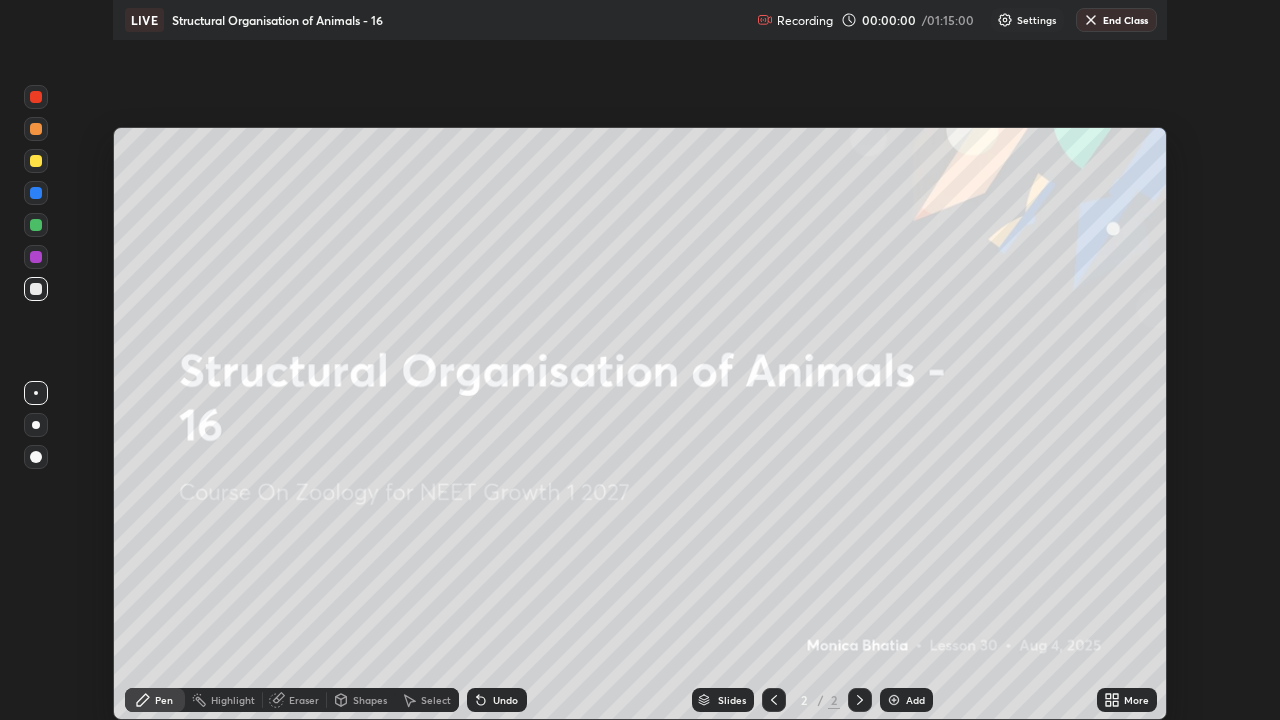 scroll, scrollTop: 99280, scrollLeft: 98720, axis: both 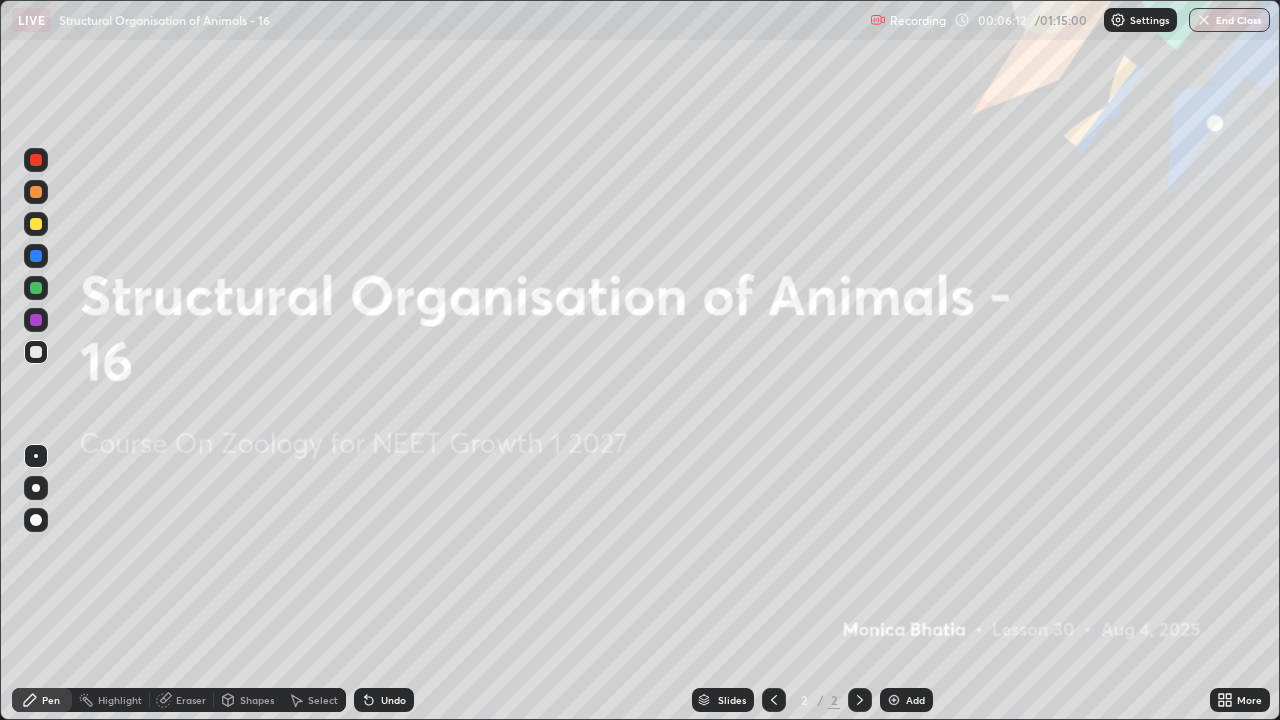 click on "Add" at bounding box center [915, 700] 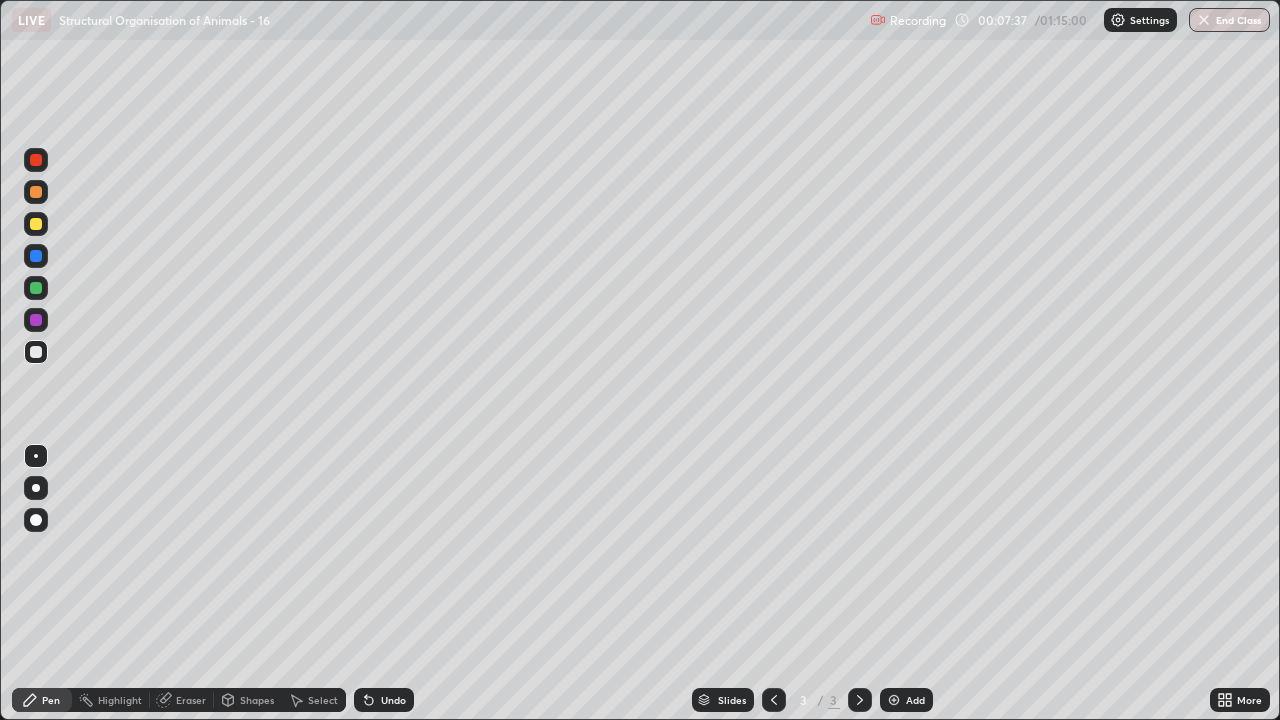 click at bounding box center [36, 488] 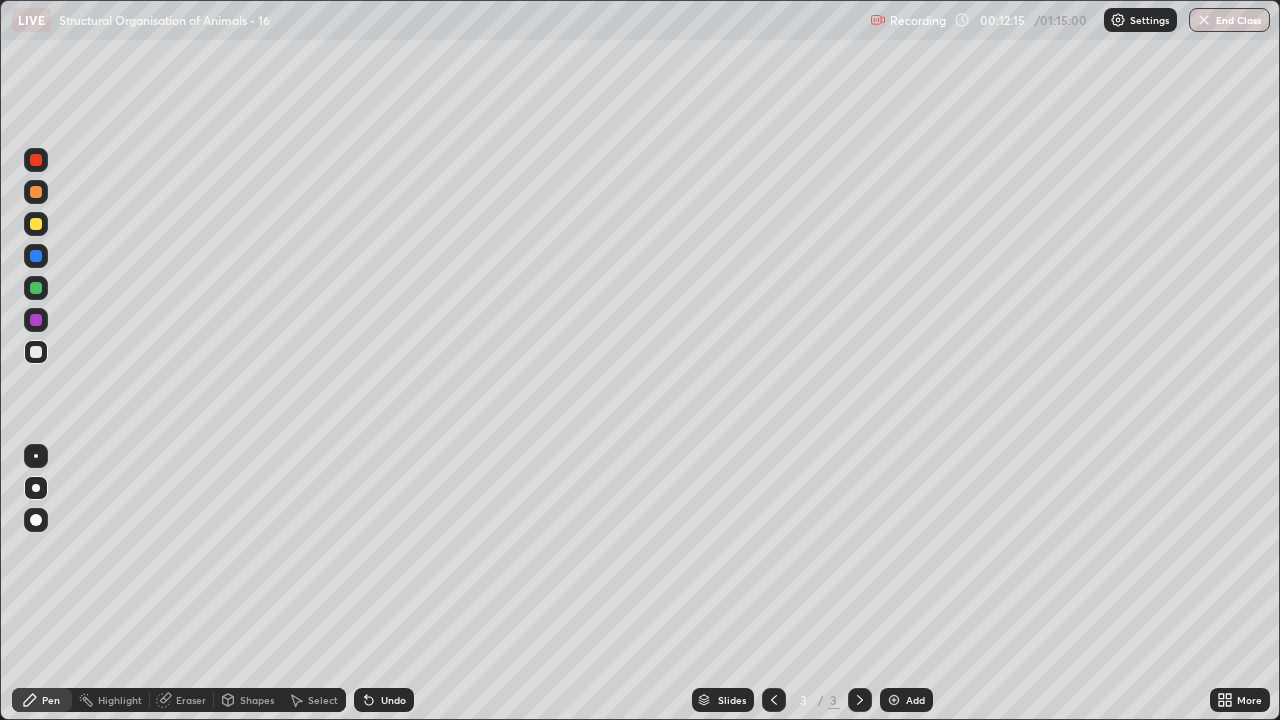 click on "Add" at bounding box center (915, 700) 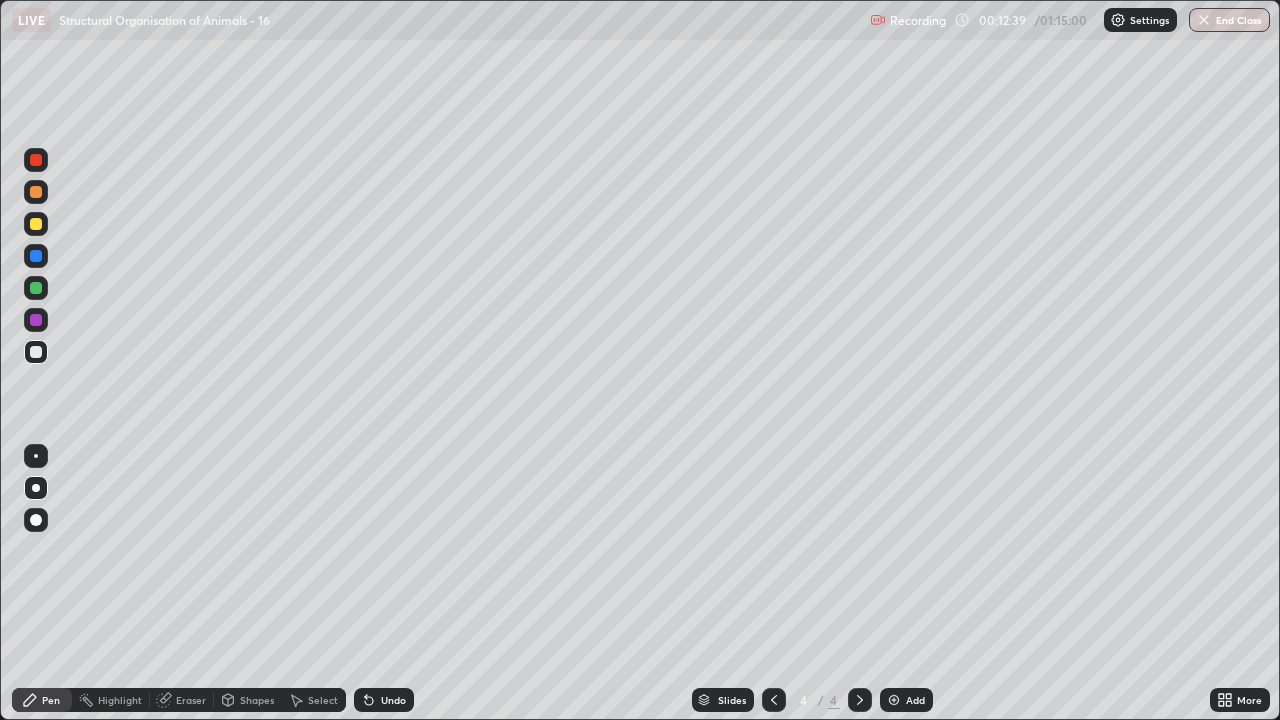 click at bounding box center [36, 320] 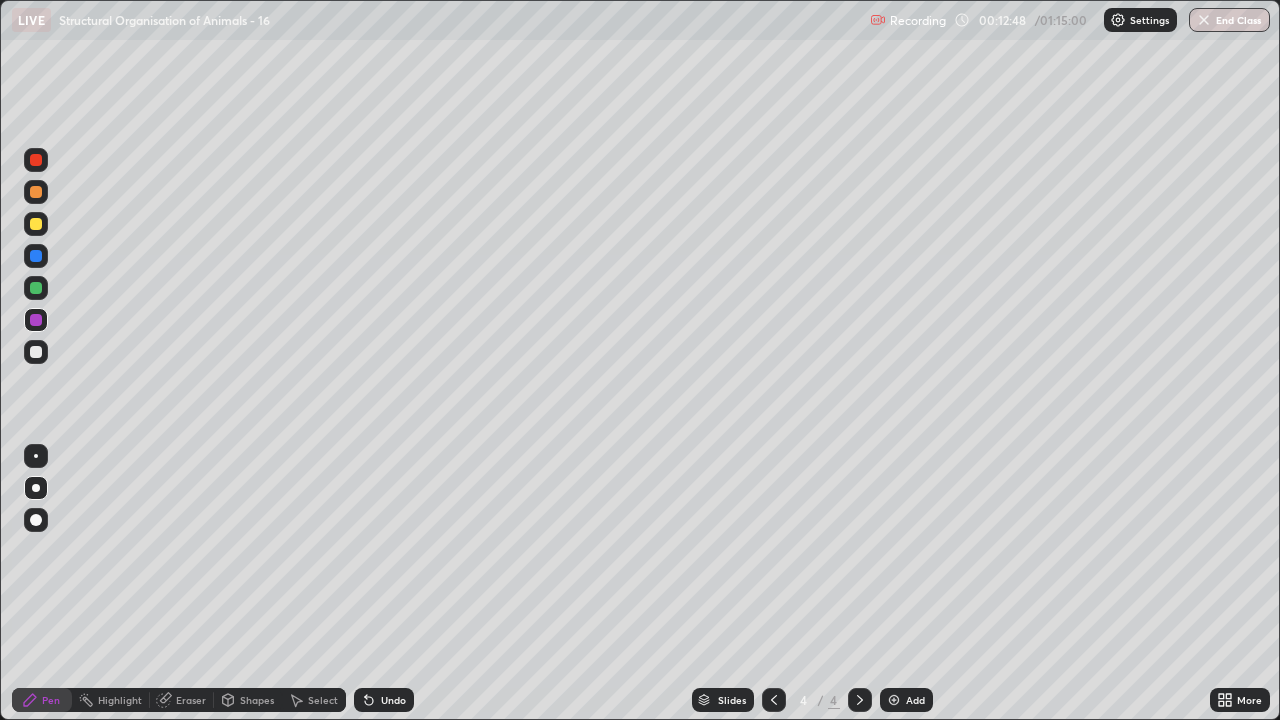 click at bounding box center [36, 224] 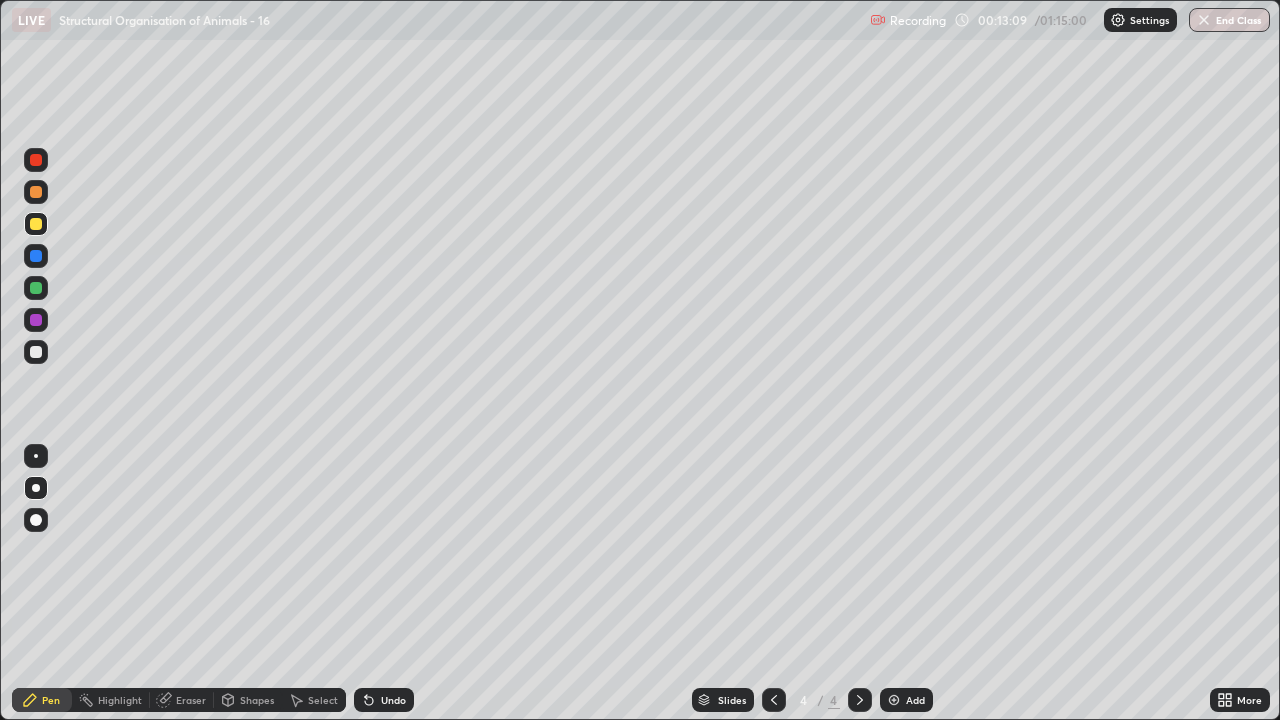 click at bounding box center [36, 352] 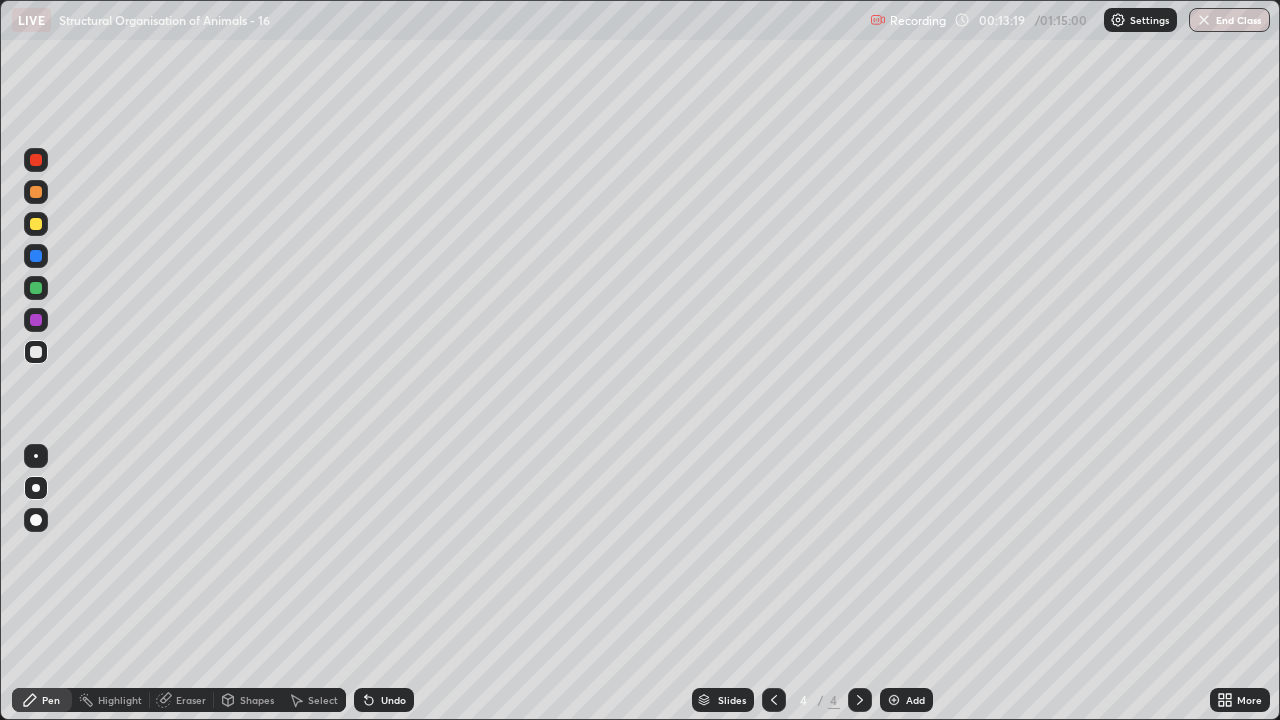 click at bounding box center [36, 288] 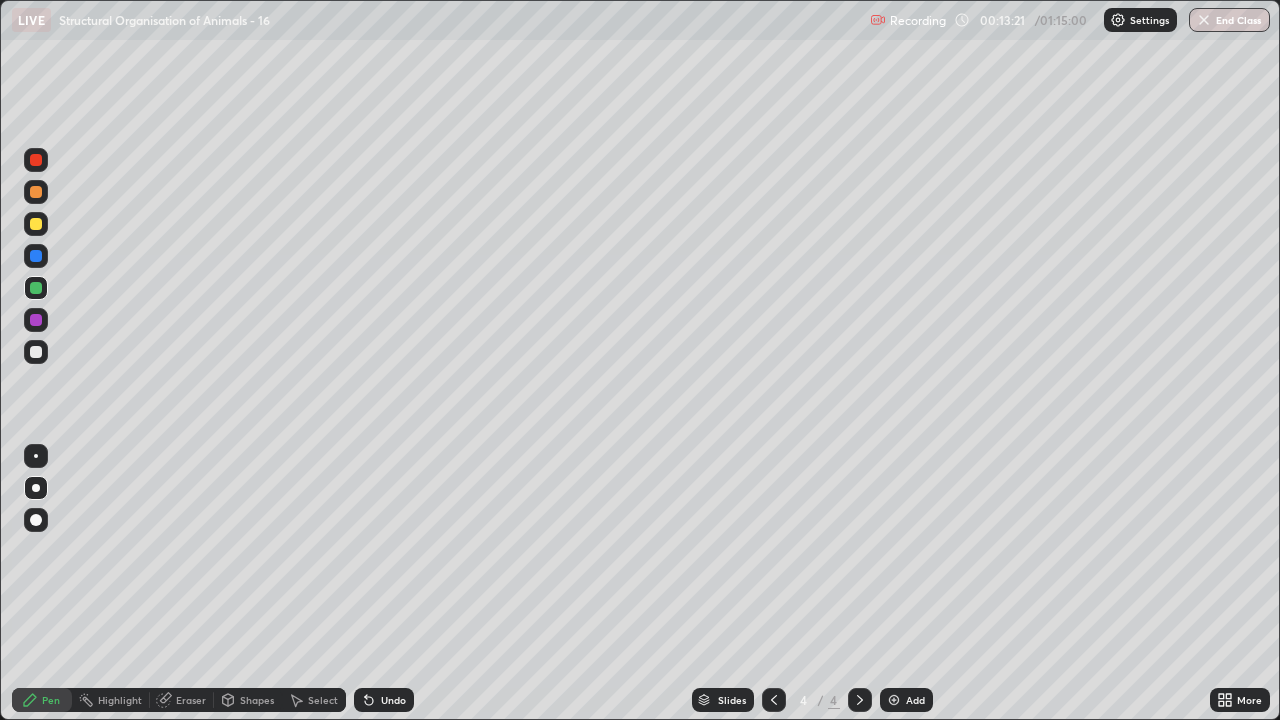 click at bounding box center (36, 192) 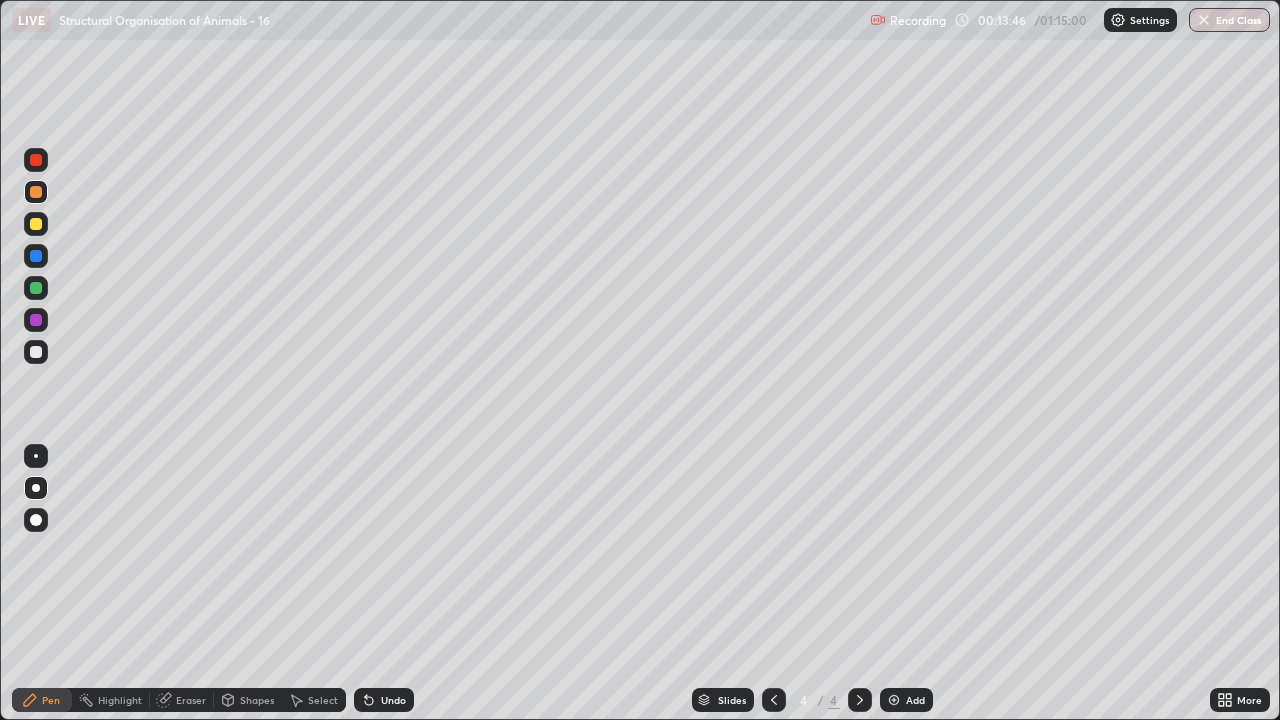 click at bounding box center (36, 224) 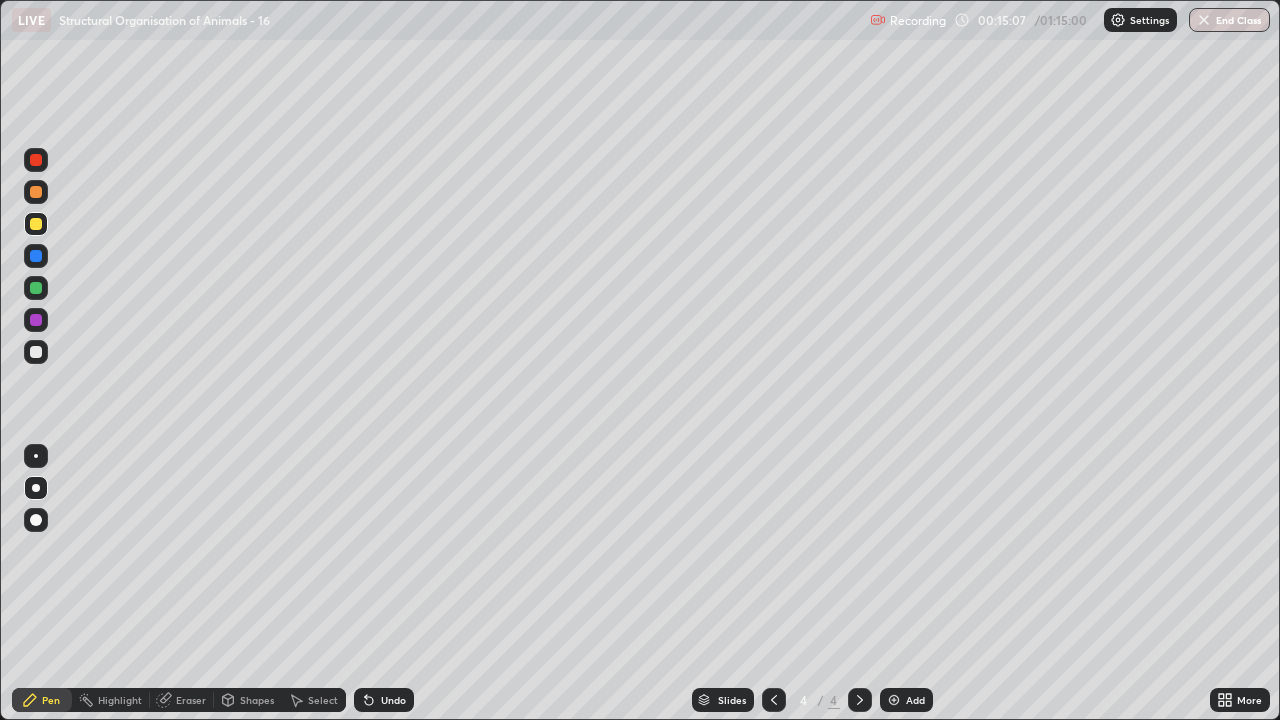 click at bounding box center (36, 352) 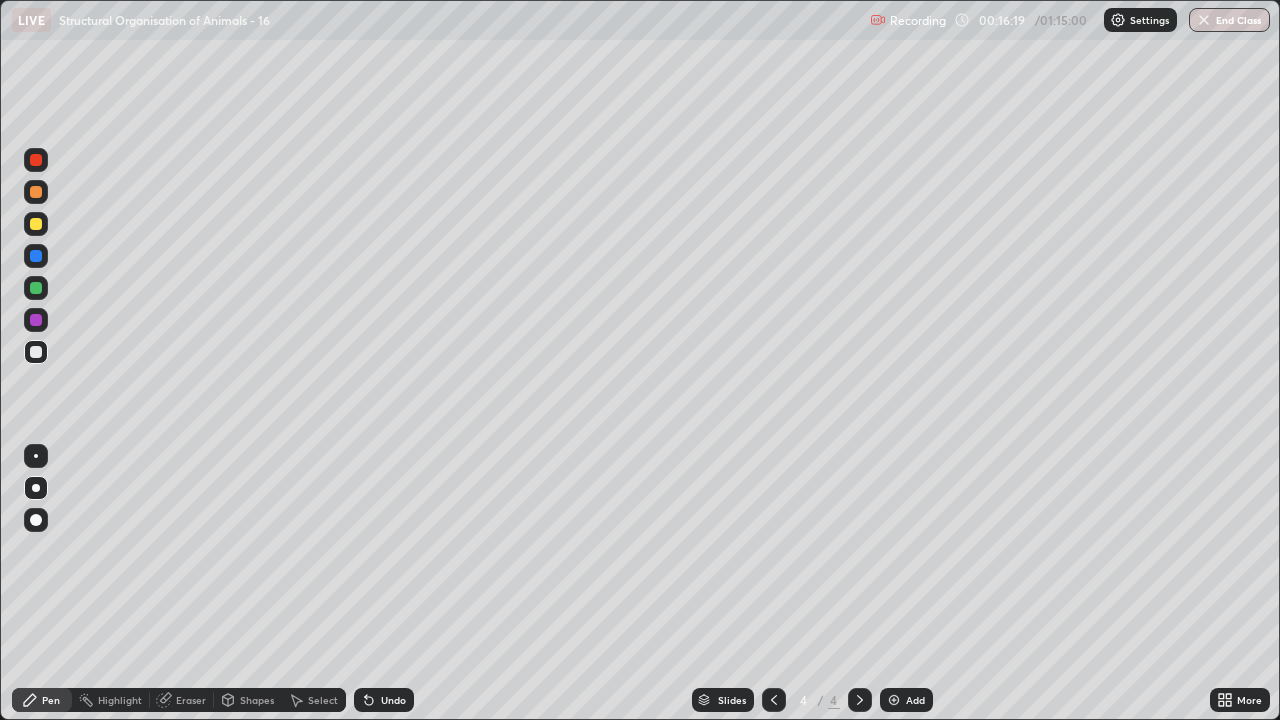 click at bounding box center (36, 288) 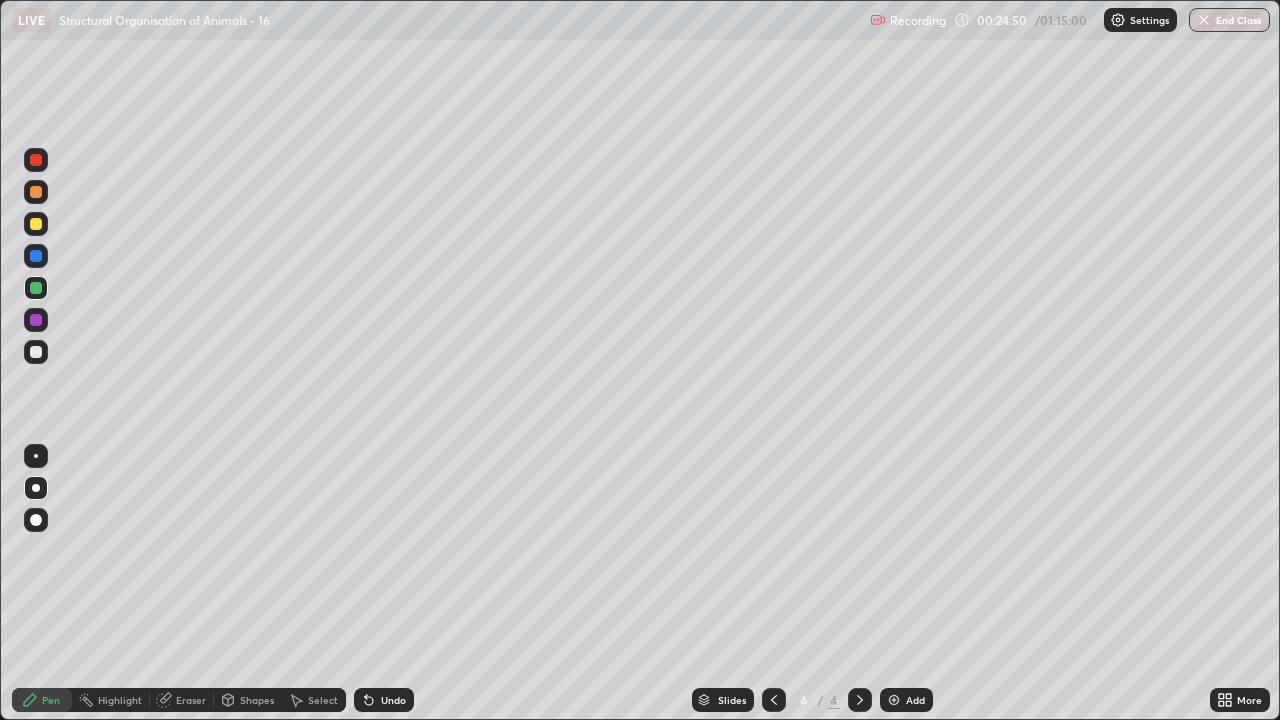 click at bounding box center [36, 256] 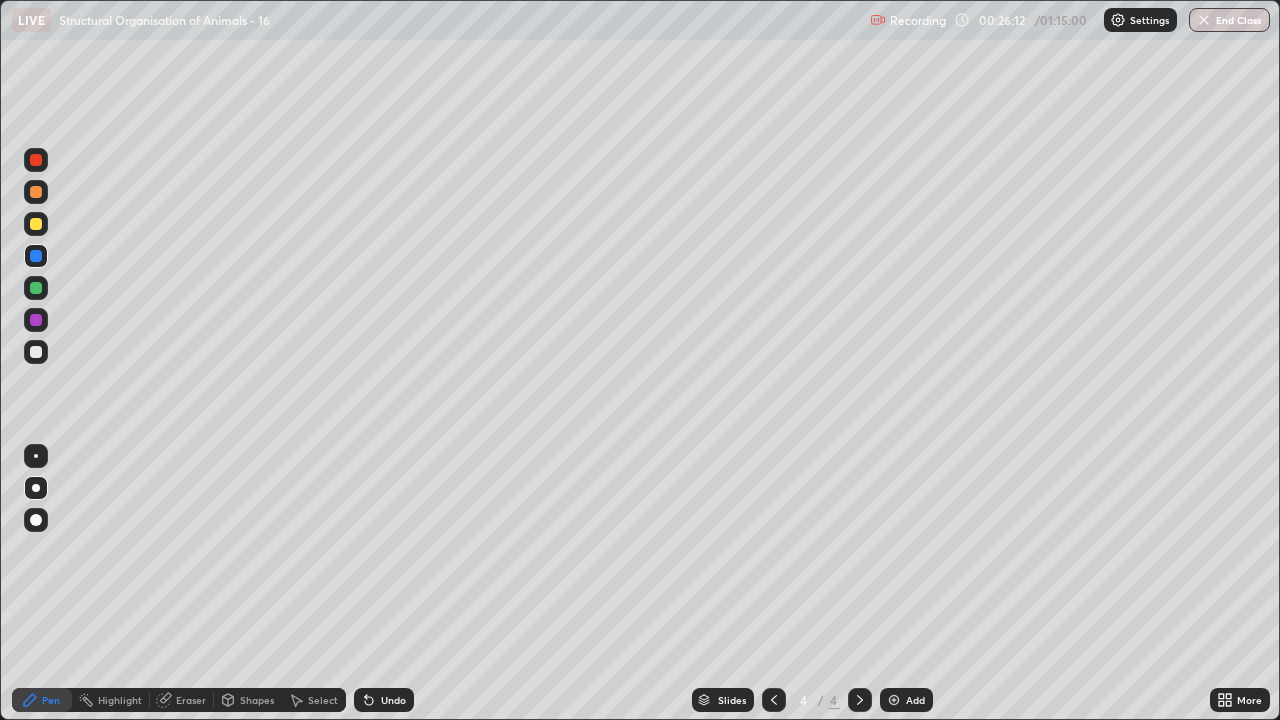click on "Add" at bounding box center [906, 700] 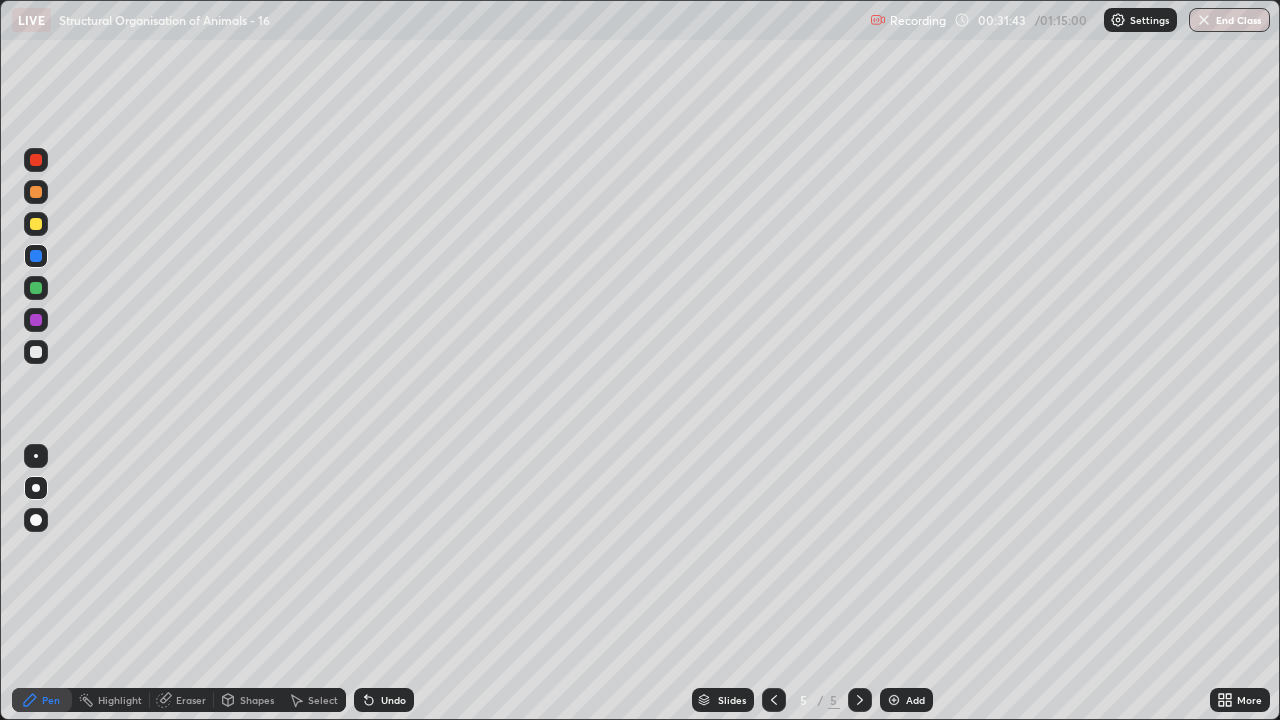 click 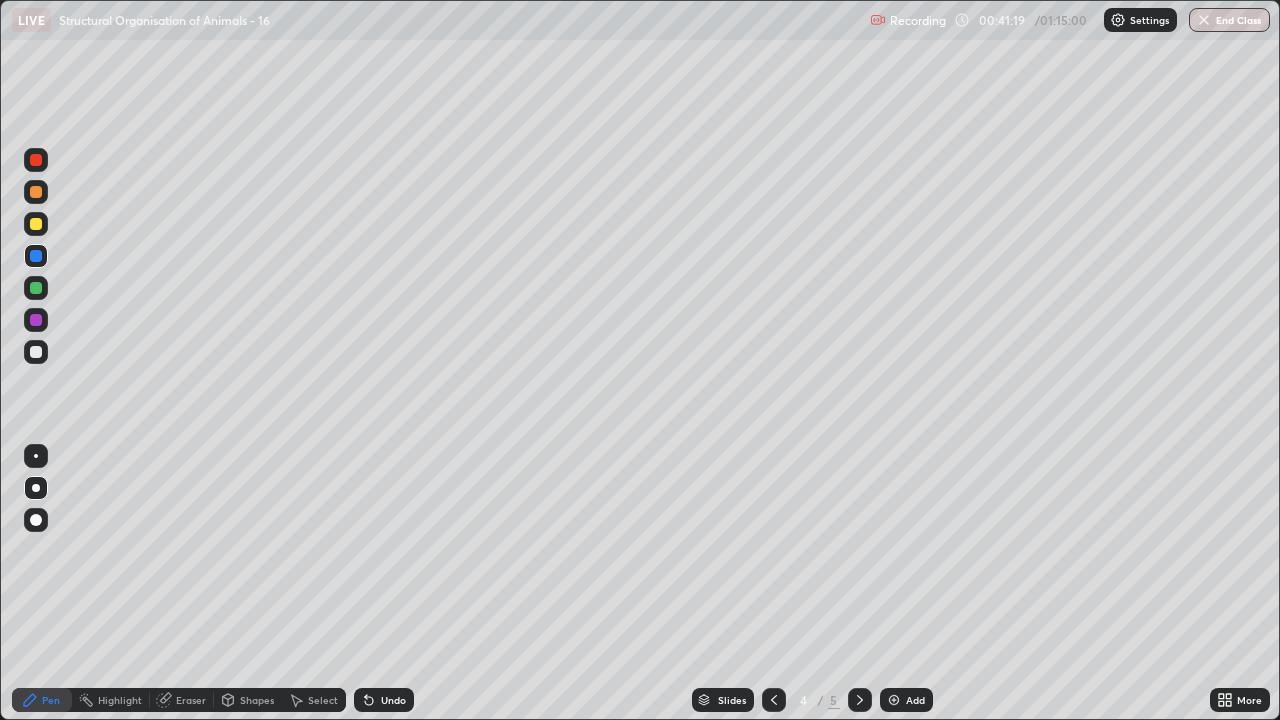 click 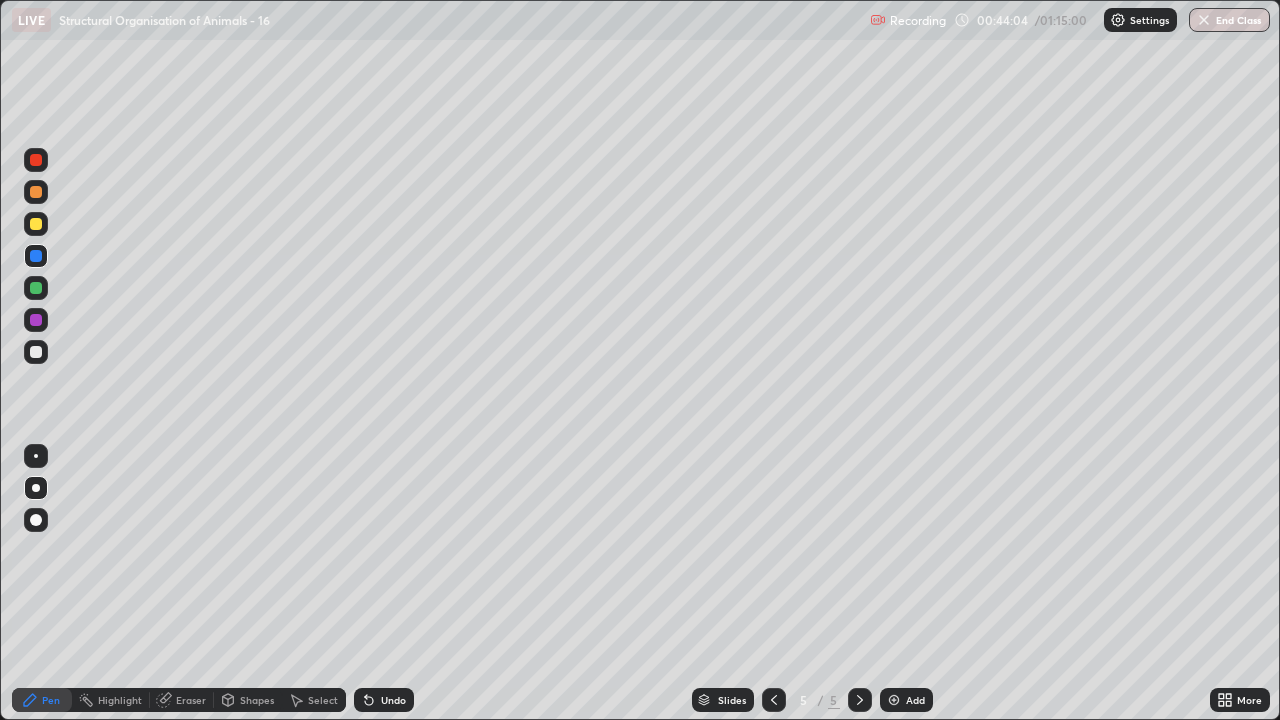 click 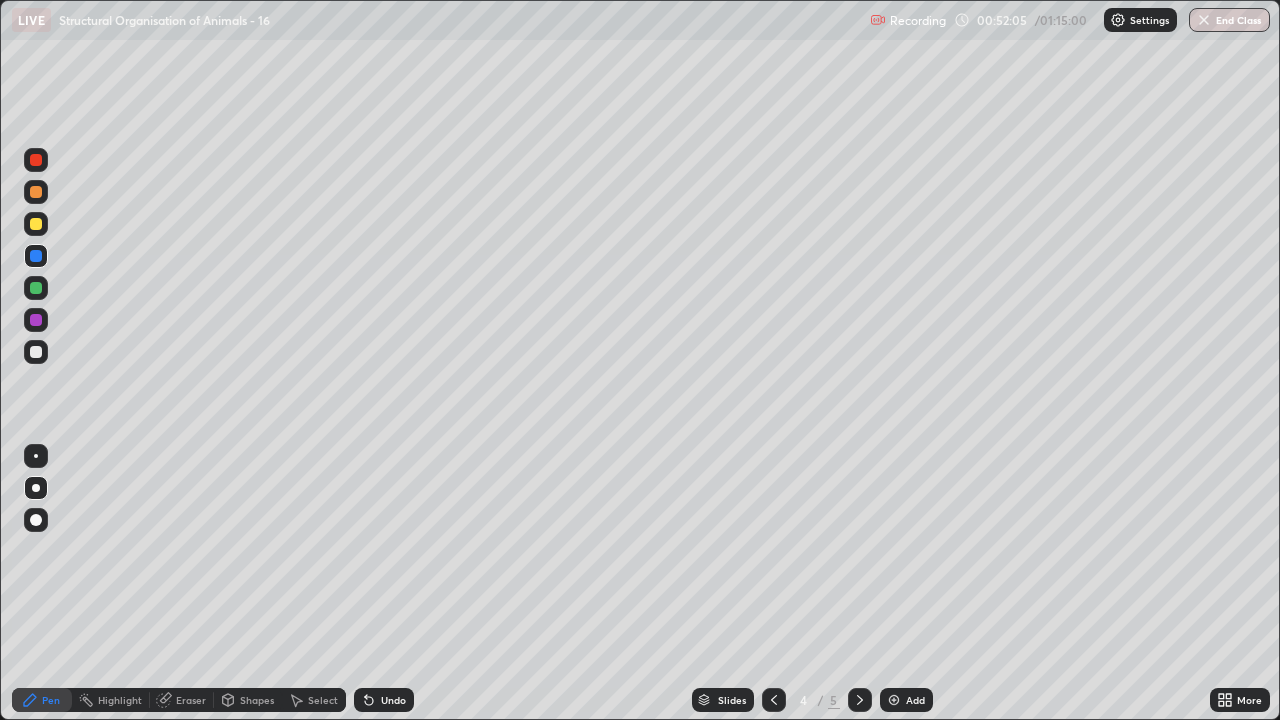 click 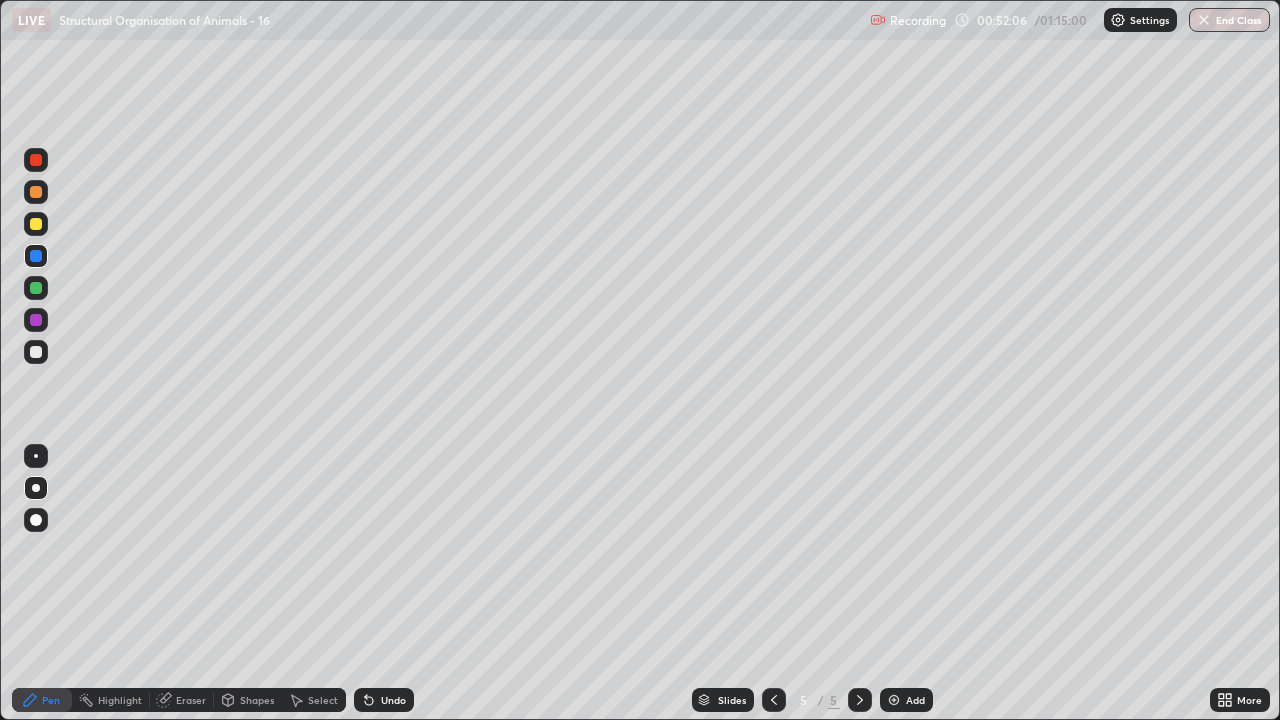 click on "Add" at bounding box center [915, 700] 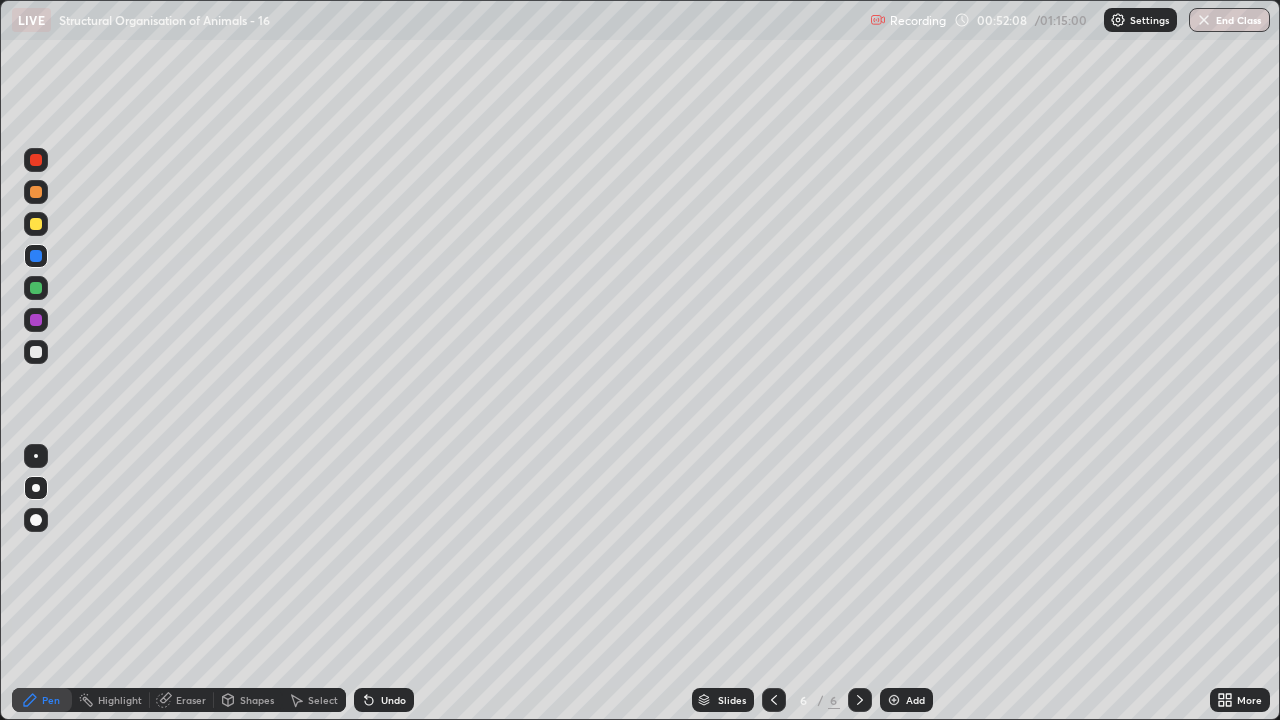 click at bounding box center [36, 352] 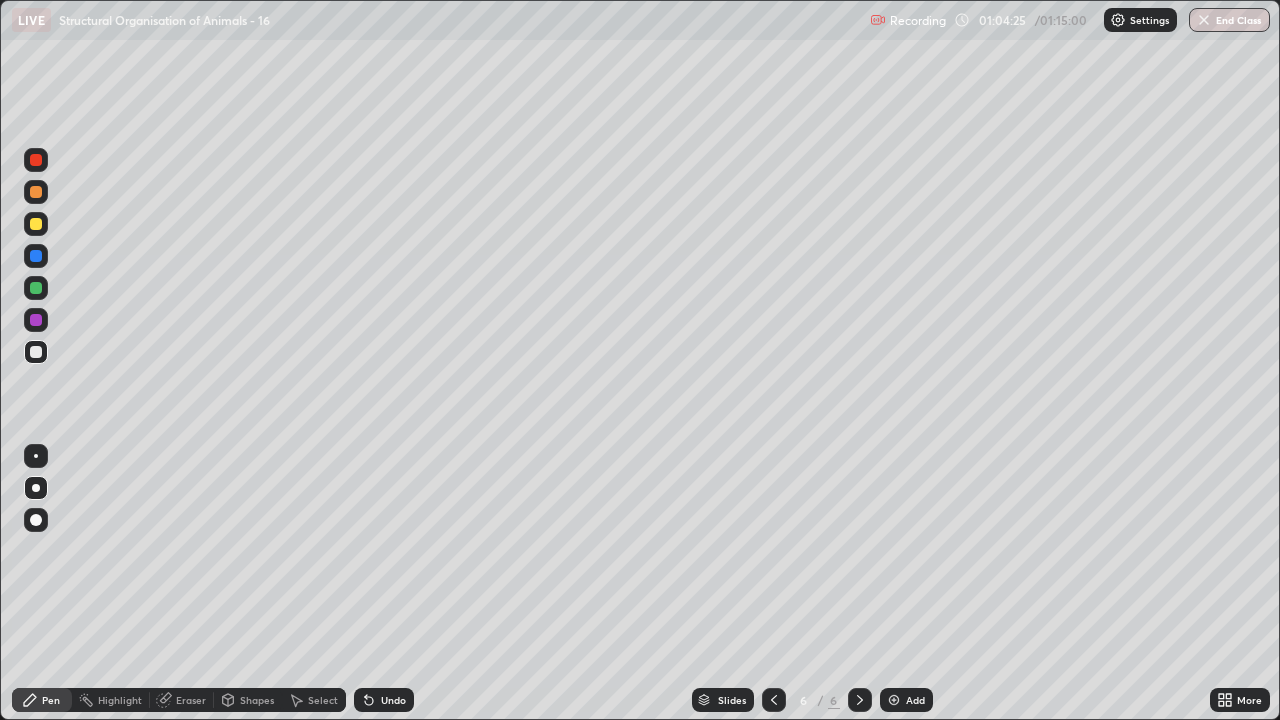 click on "Add" at bounding box center (906, 700) 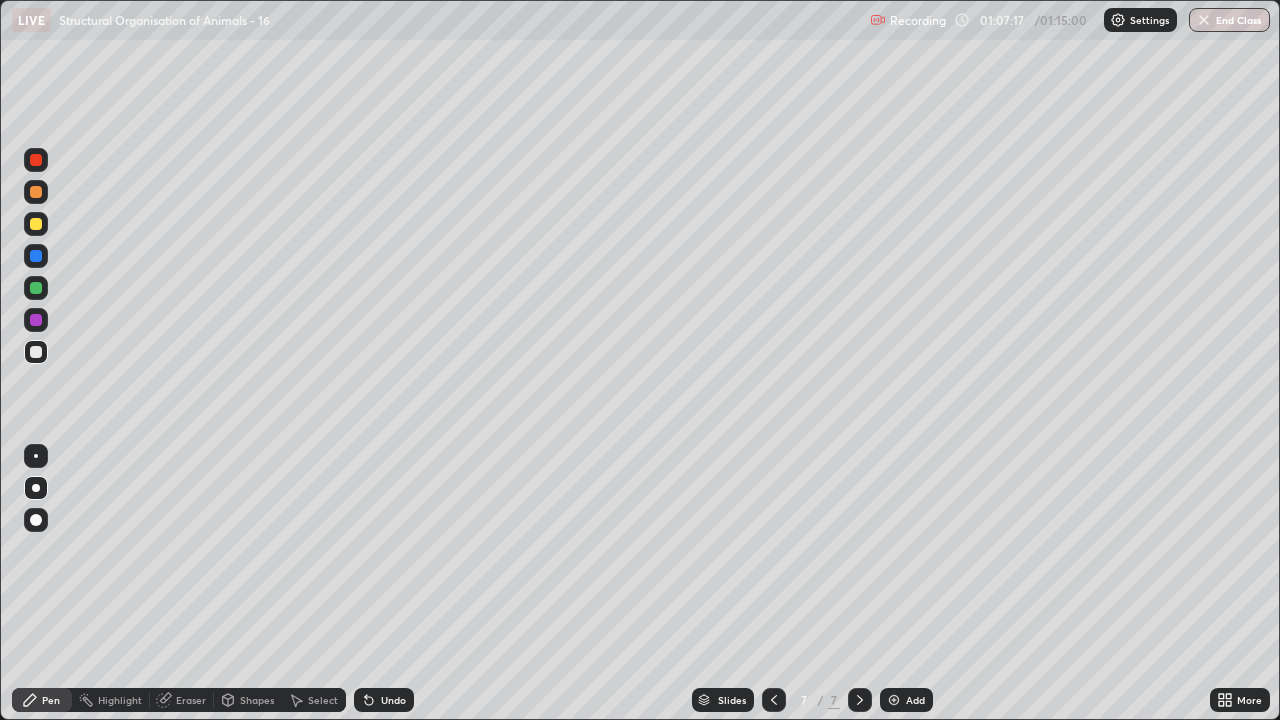 click on "Add" at bounding box center (915, 700) 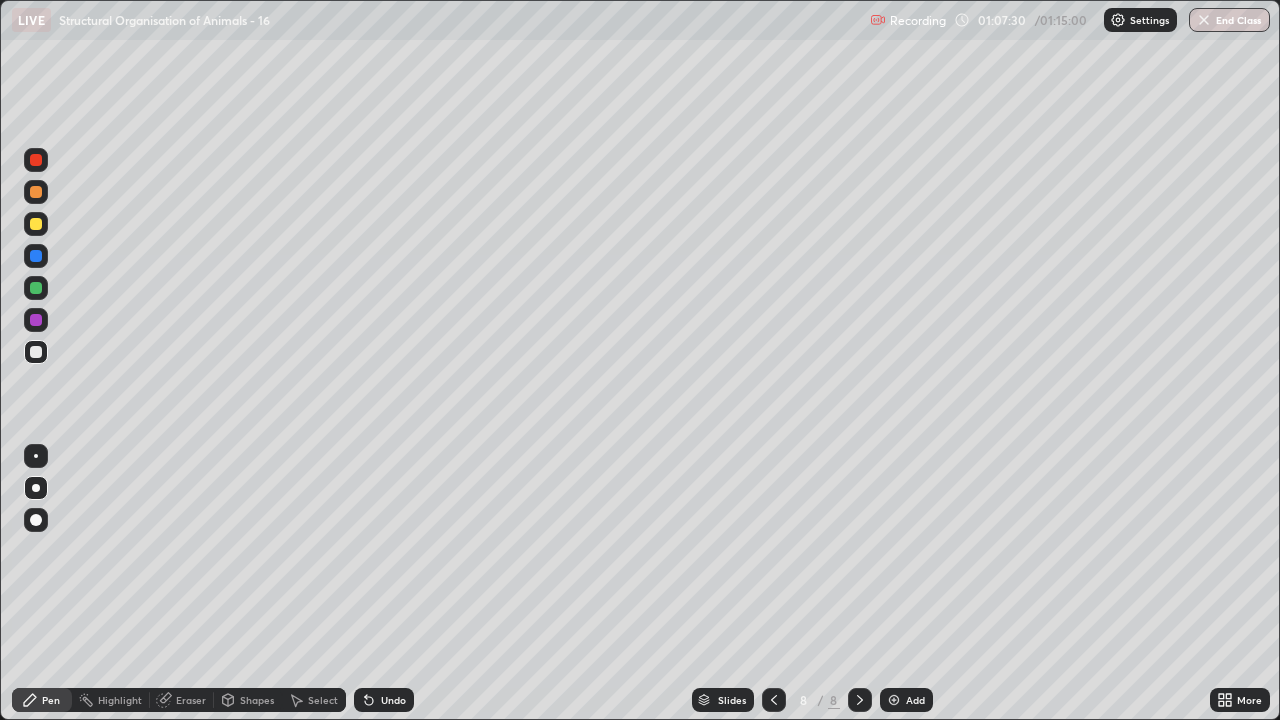 click at bounding box center (36, 224) 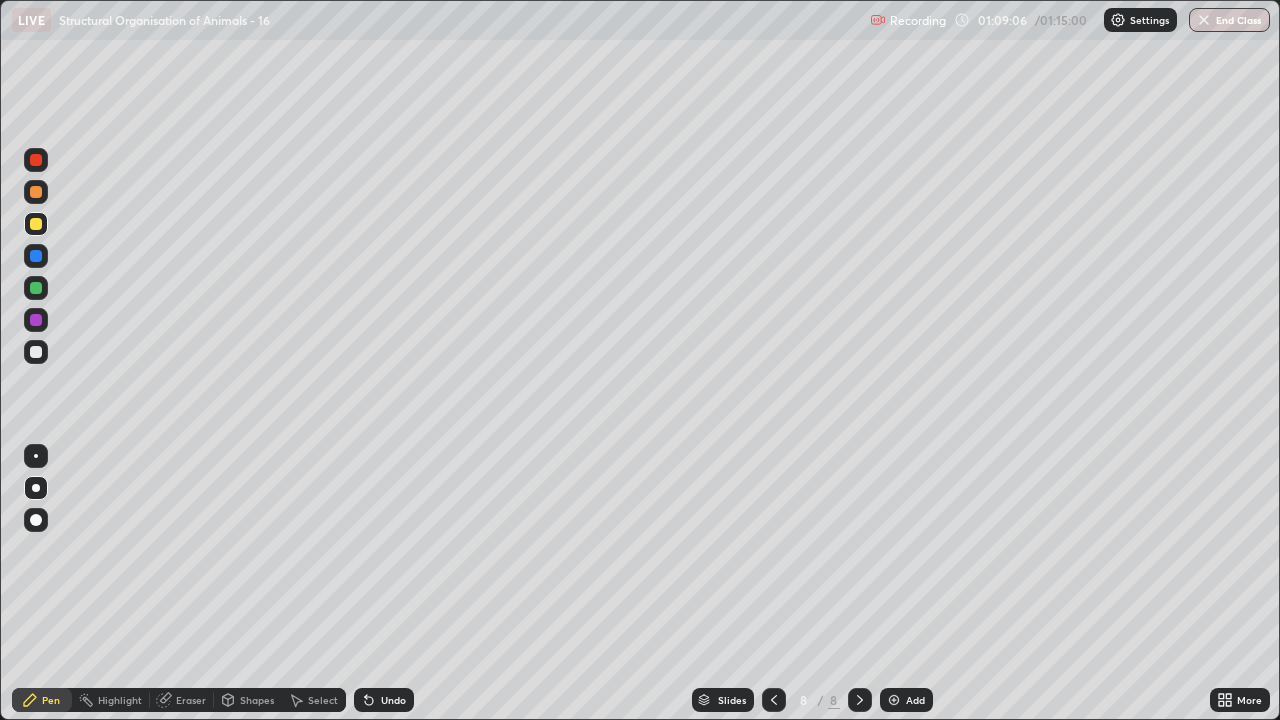click at bounding box center [36, 320] 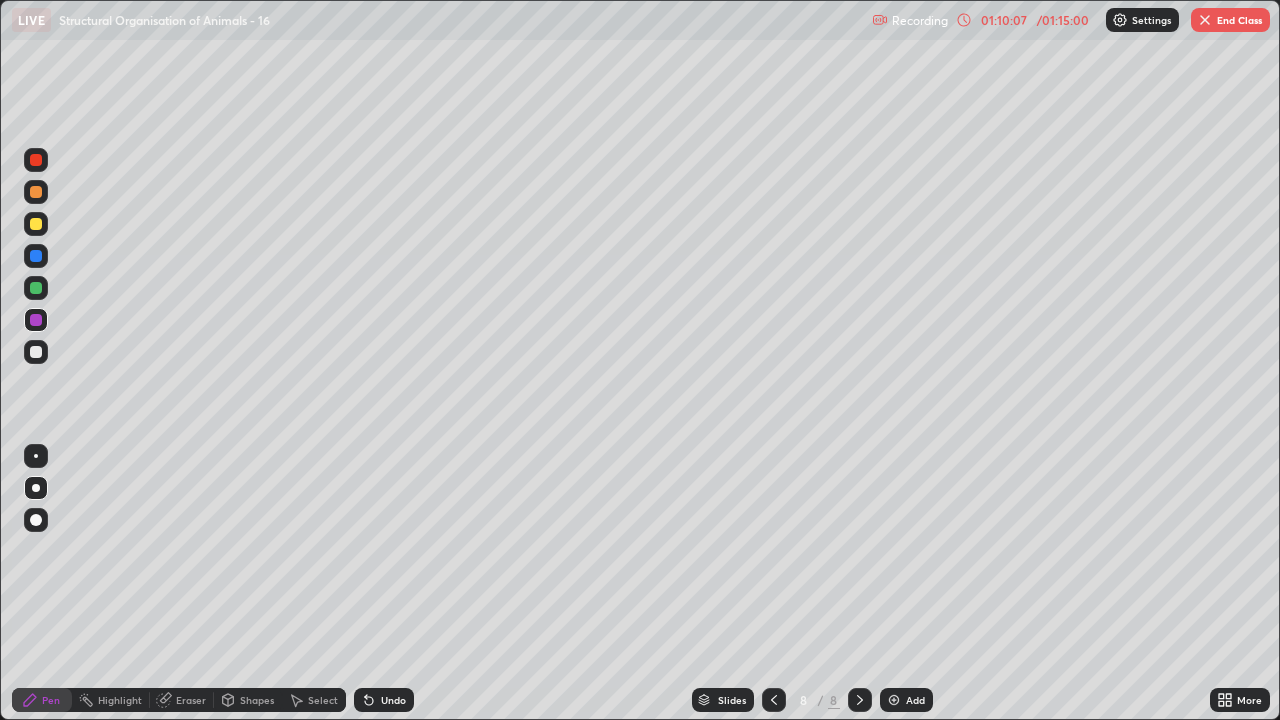 click at bounding box center (36, 352) 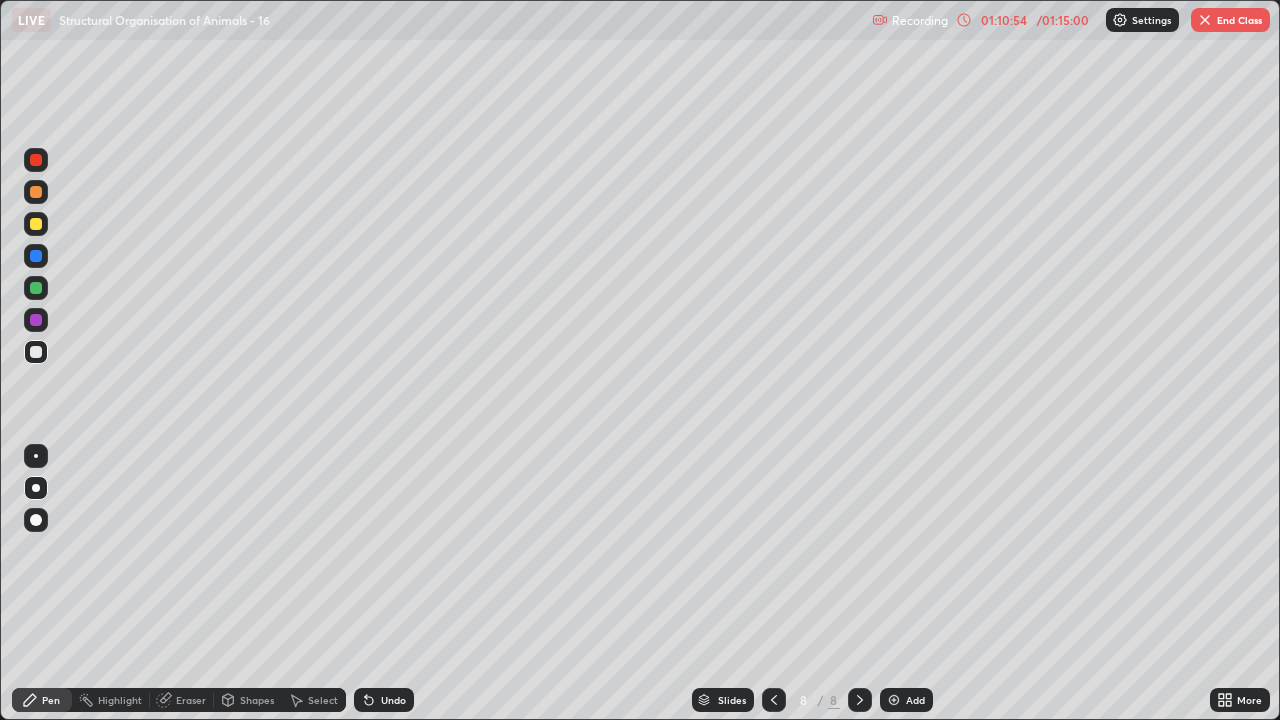 click at bounding box center (36, 288) 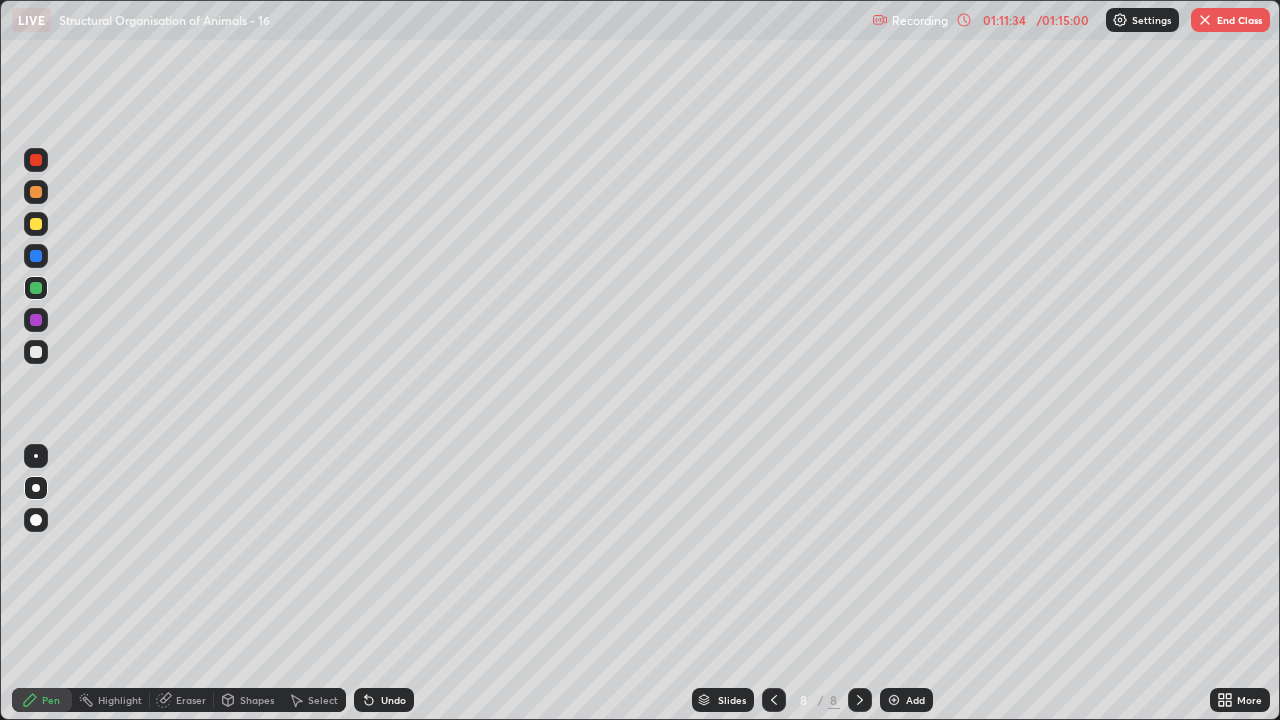 click at bounding box center [36, 352] 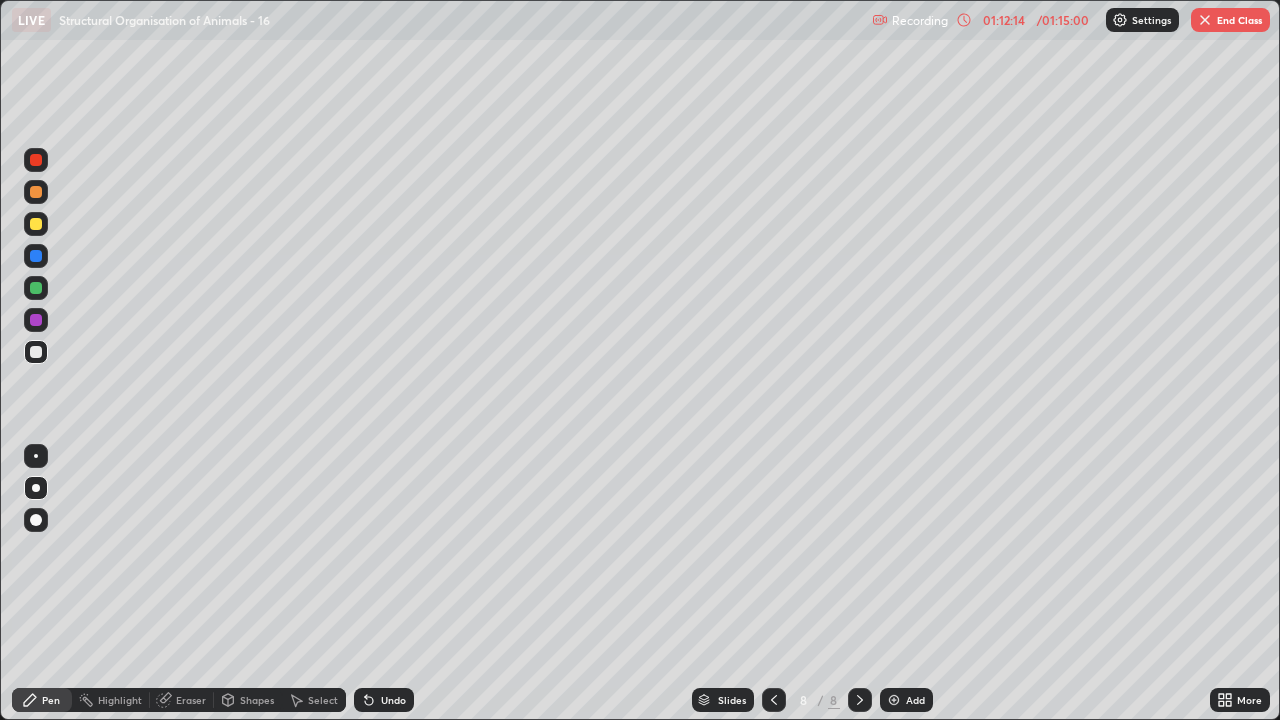 click at bounding box center [36, 192] 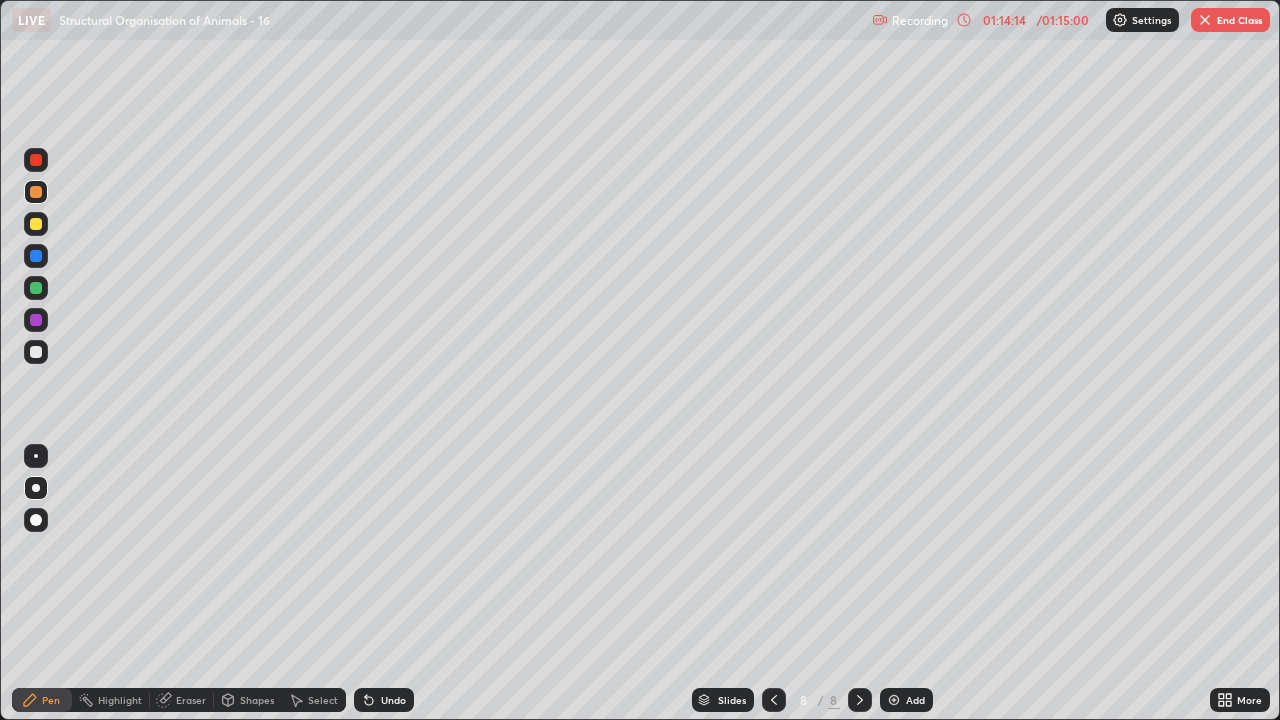 click 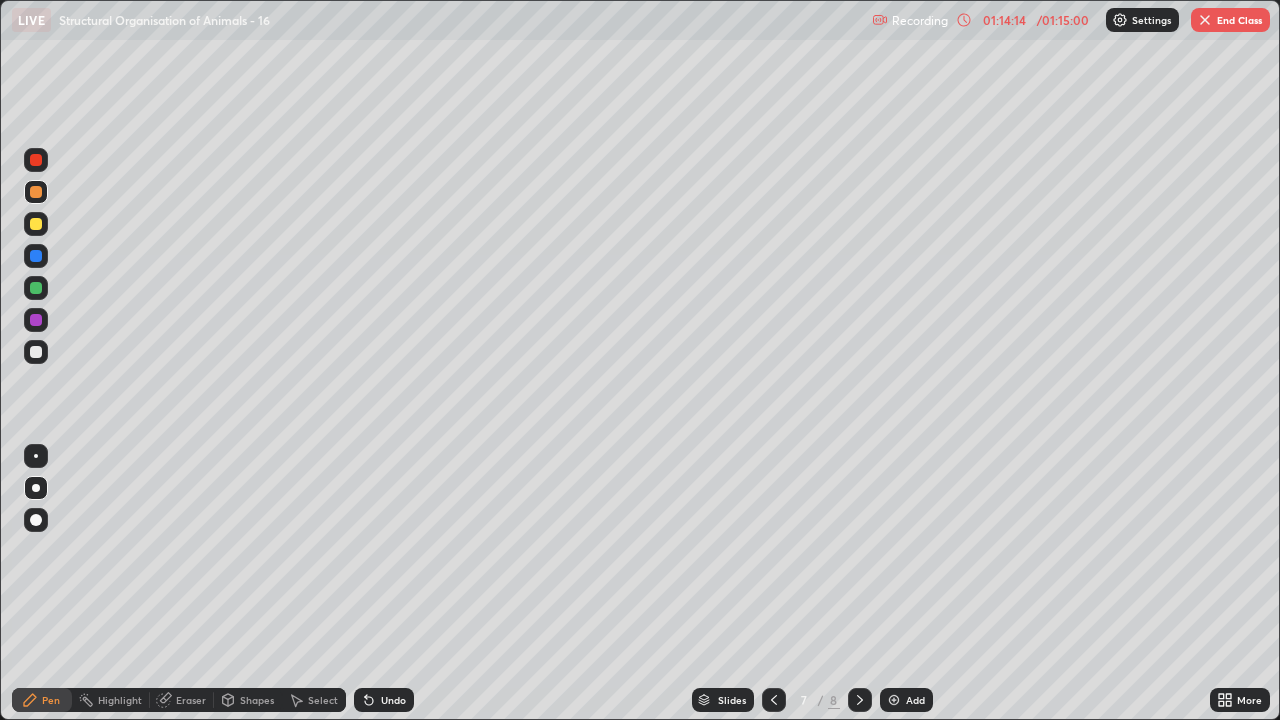 click 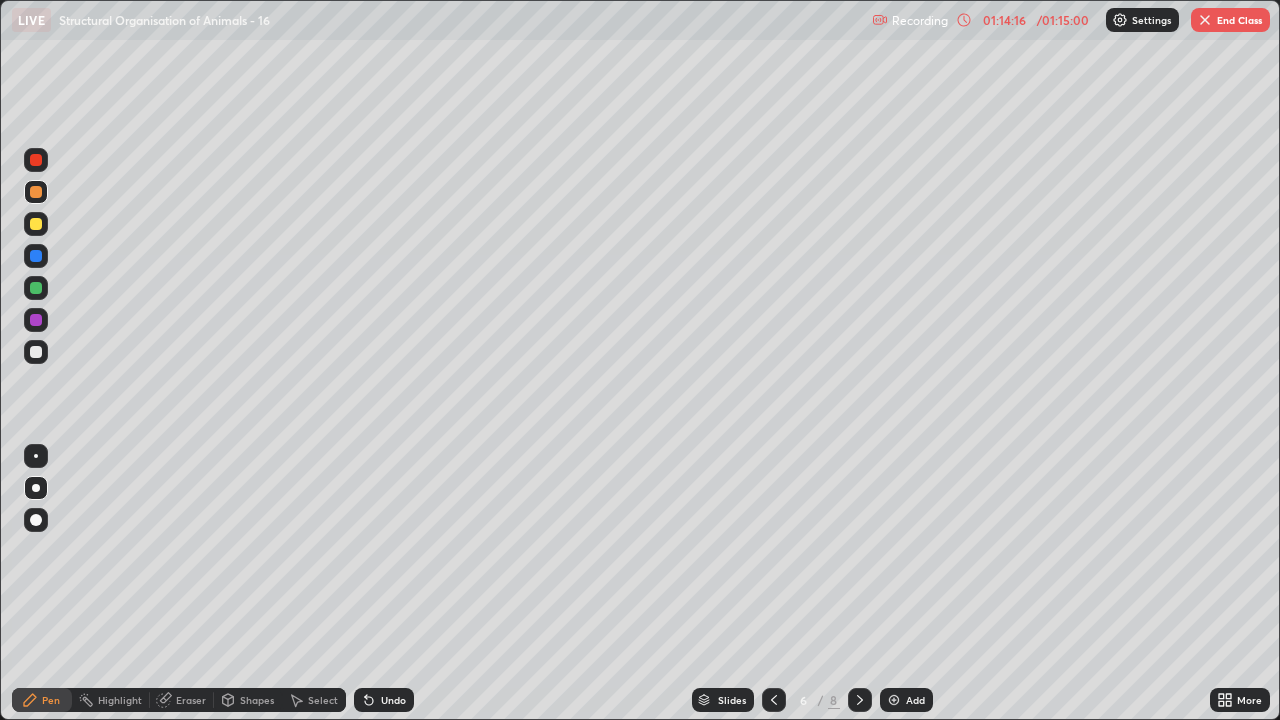 click 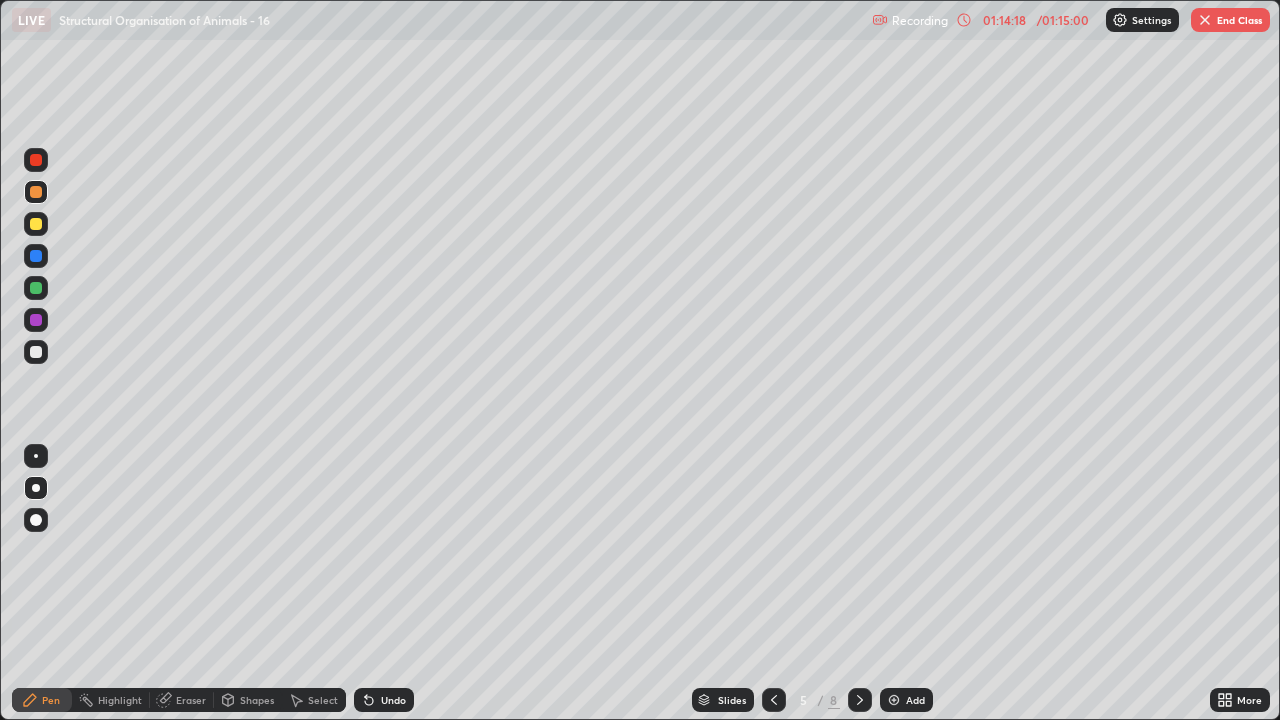 click on "End Class" at bounding box center (1230, 20) 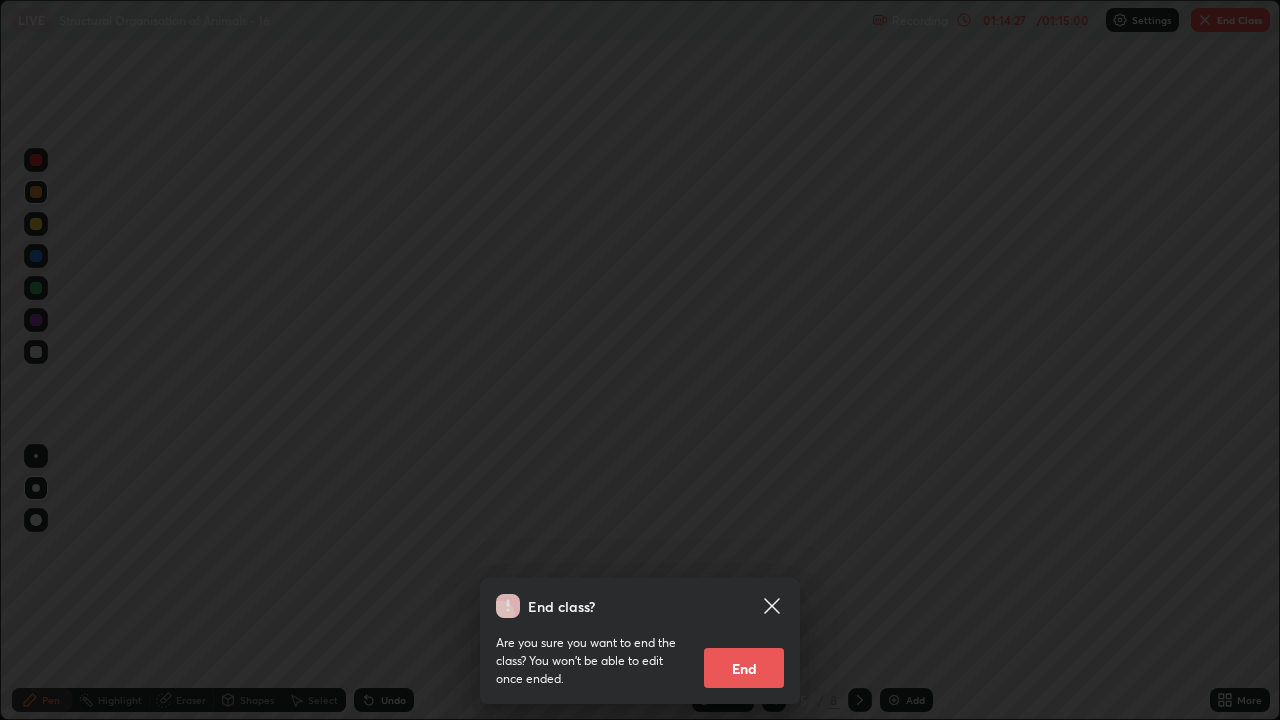 click on "End" at bounding box center [744, 668] 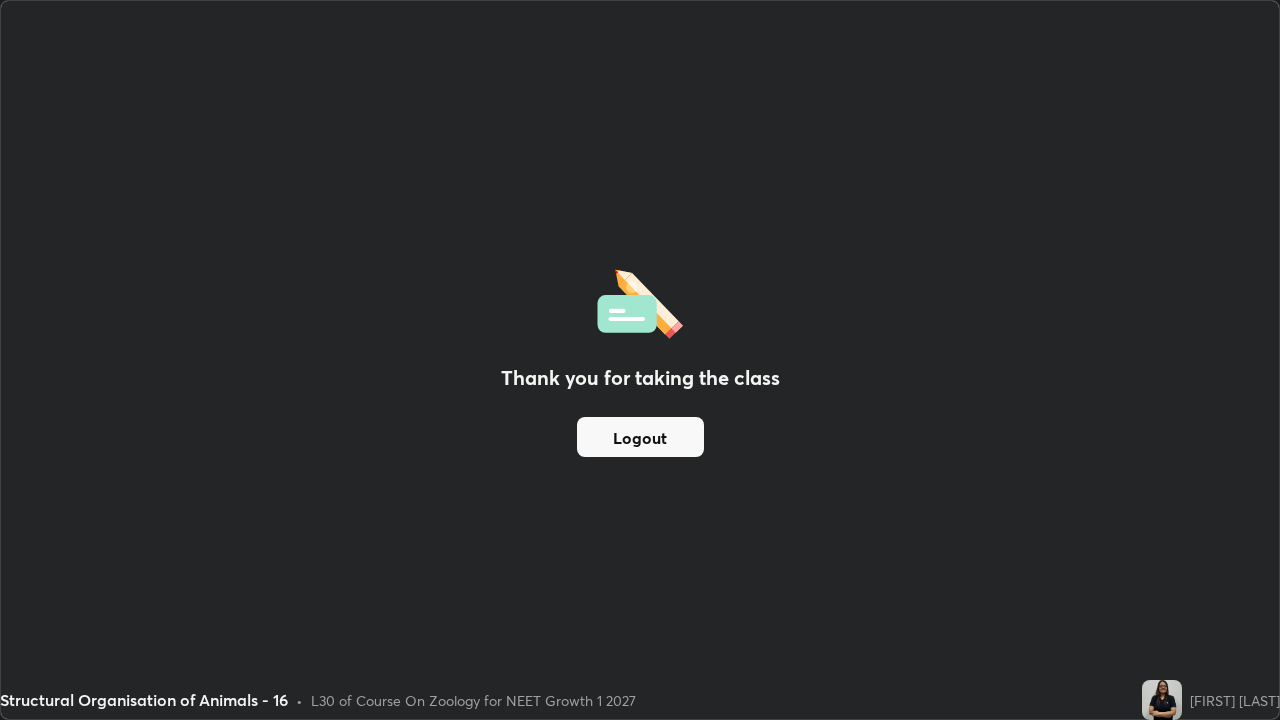 click on "Logout" at bounding box center [640, 437] 